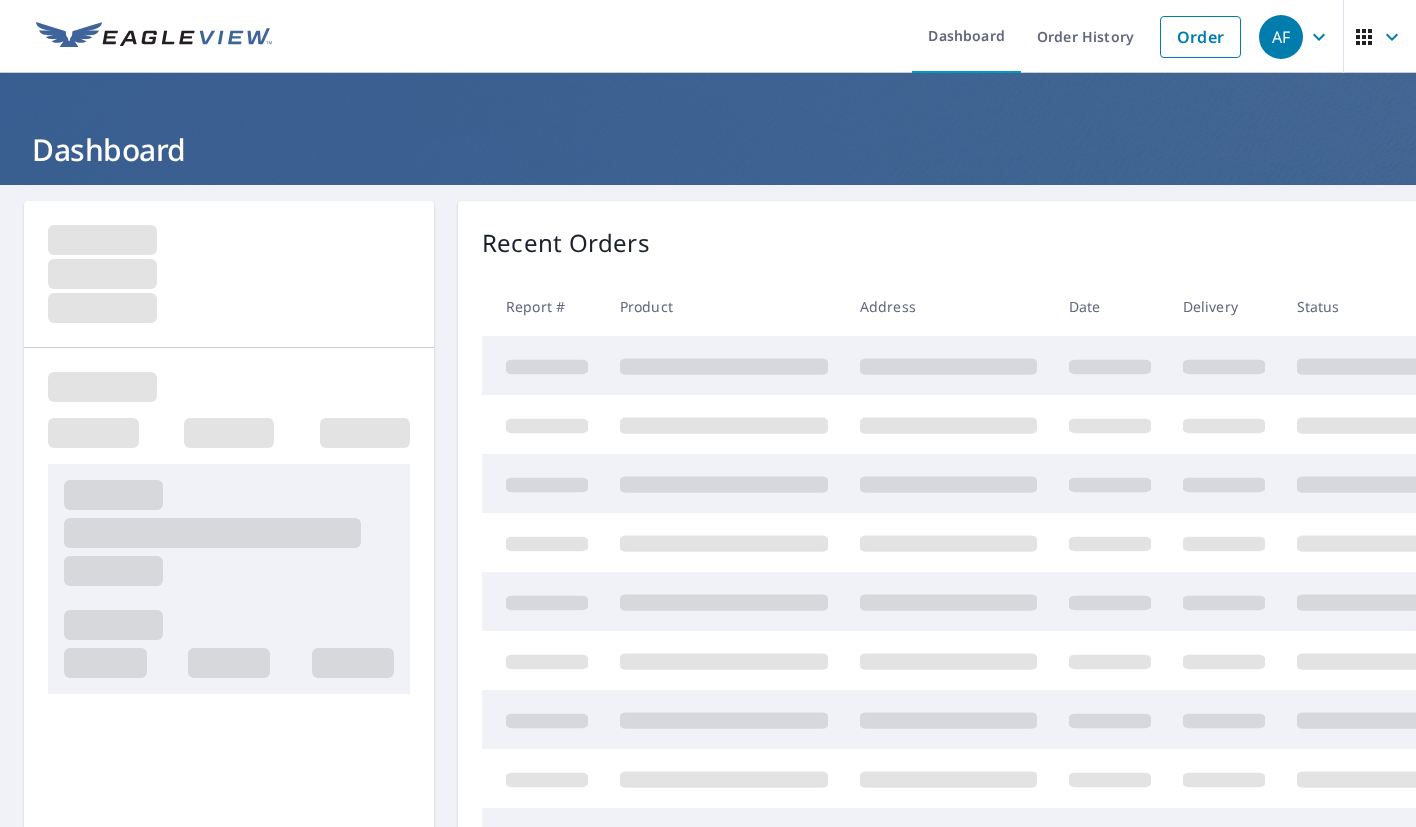 scroll, scrollTop: 0, scrollLeft: 0, axis: both 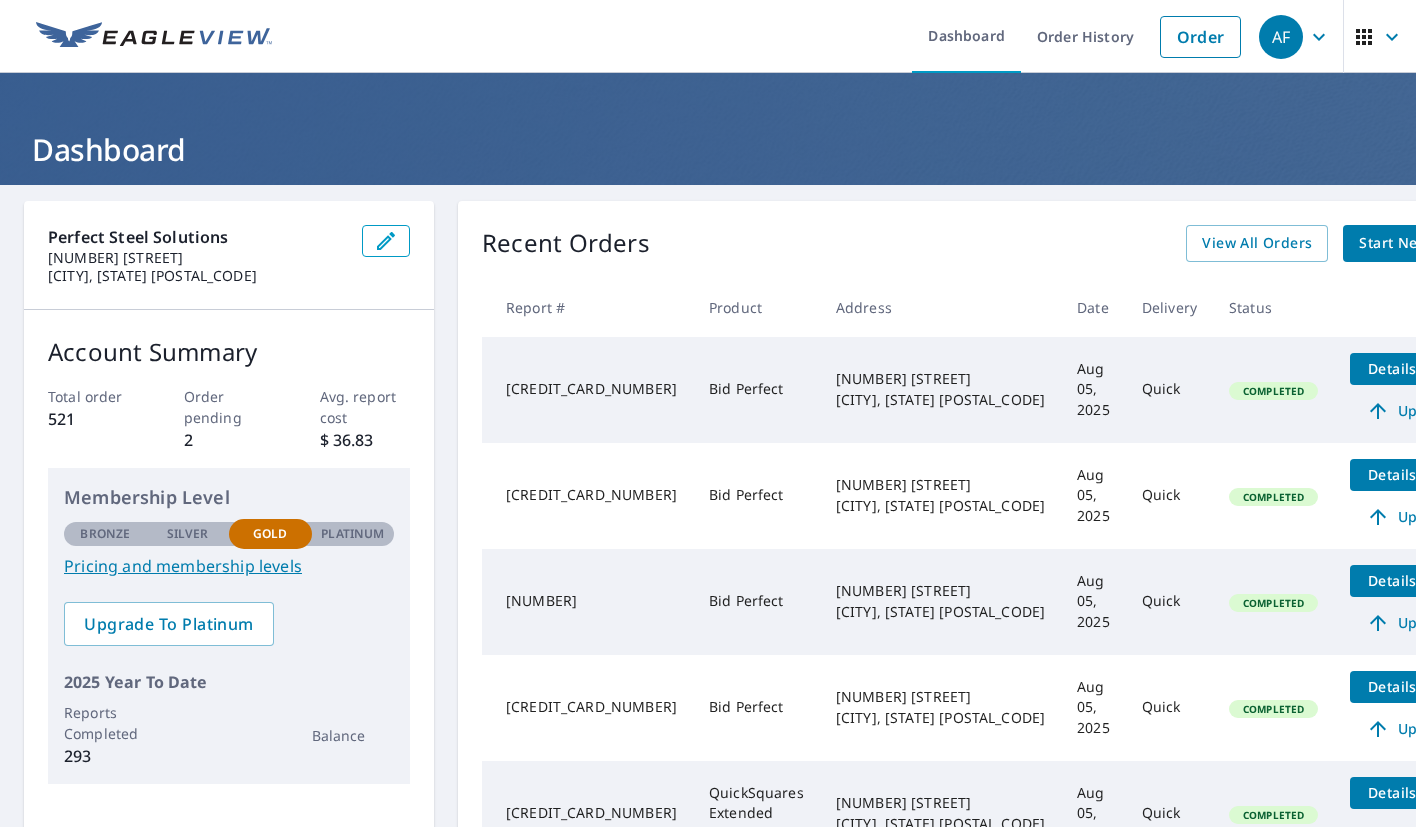 click on "Start New Order" at bounding box center (1417, 243) 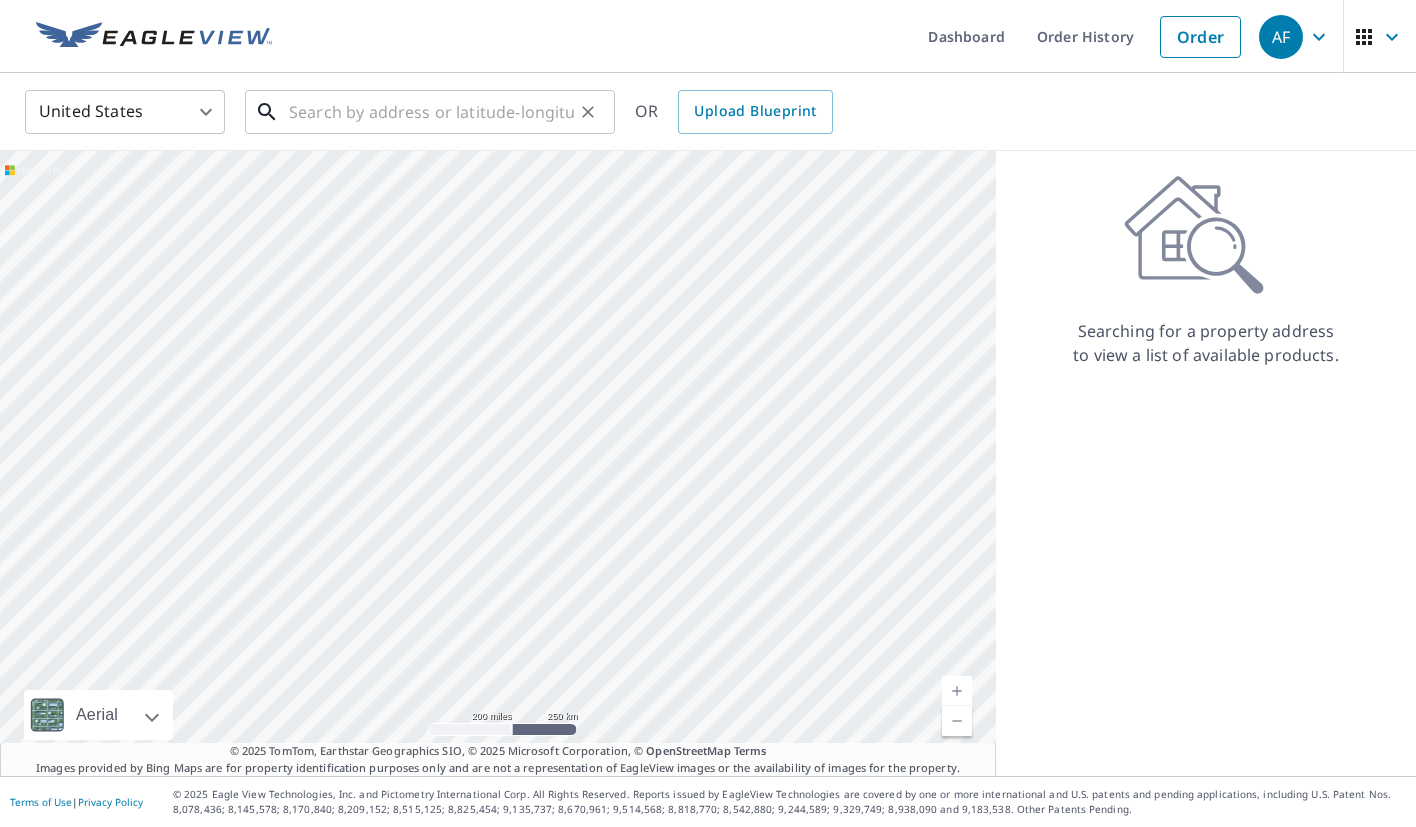 click at bounding box center [431, 112] 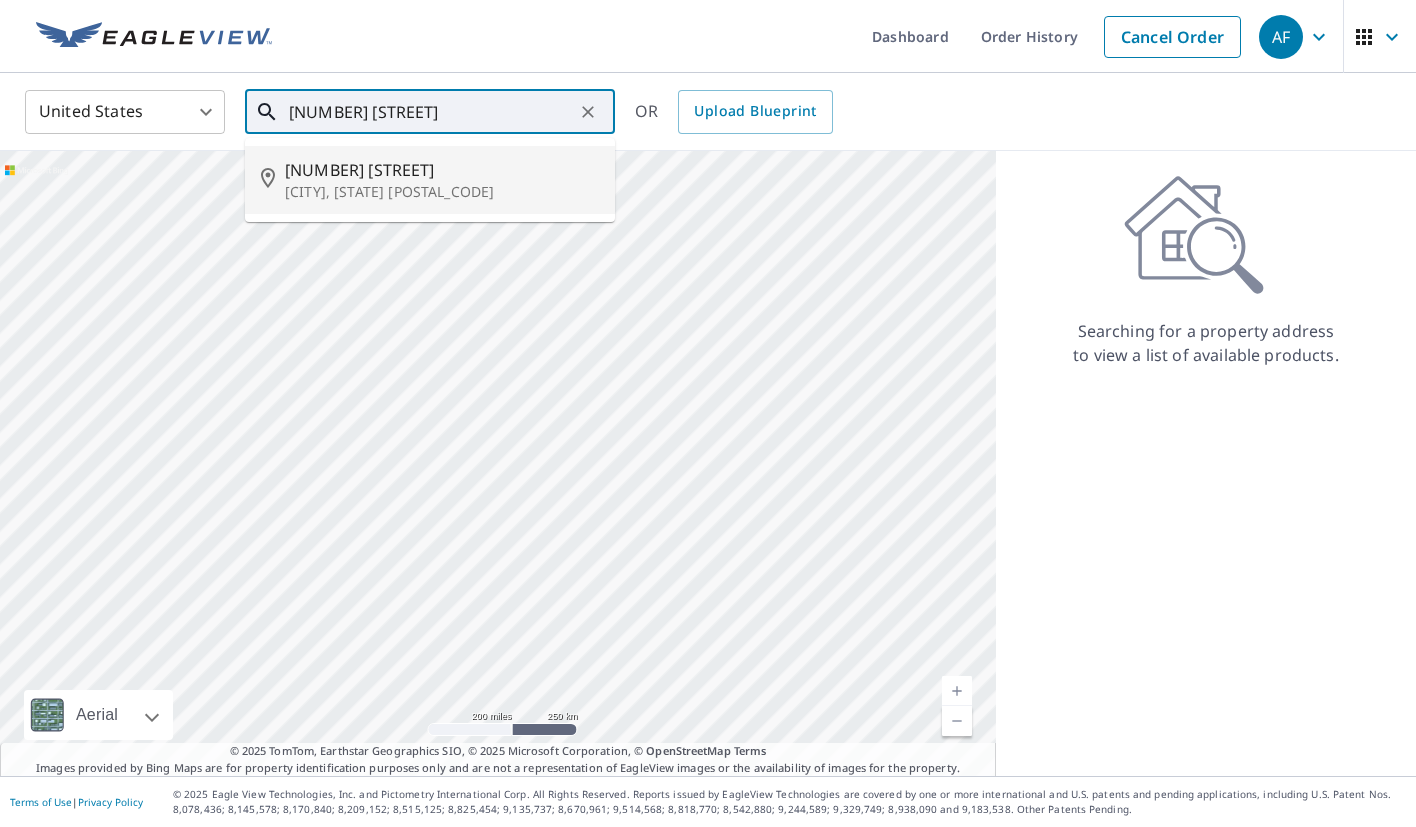 click on "[CITY], [STATE] [POSTAL_CODE]" at bounding box center [442, 192] 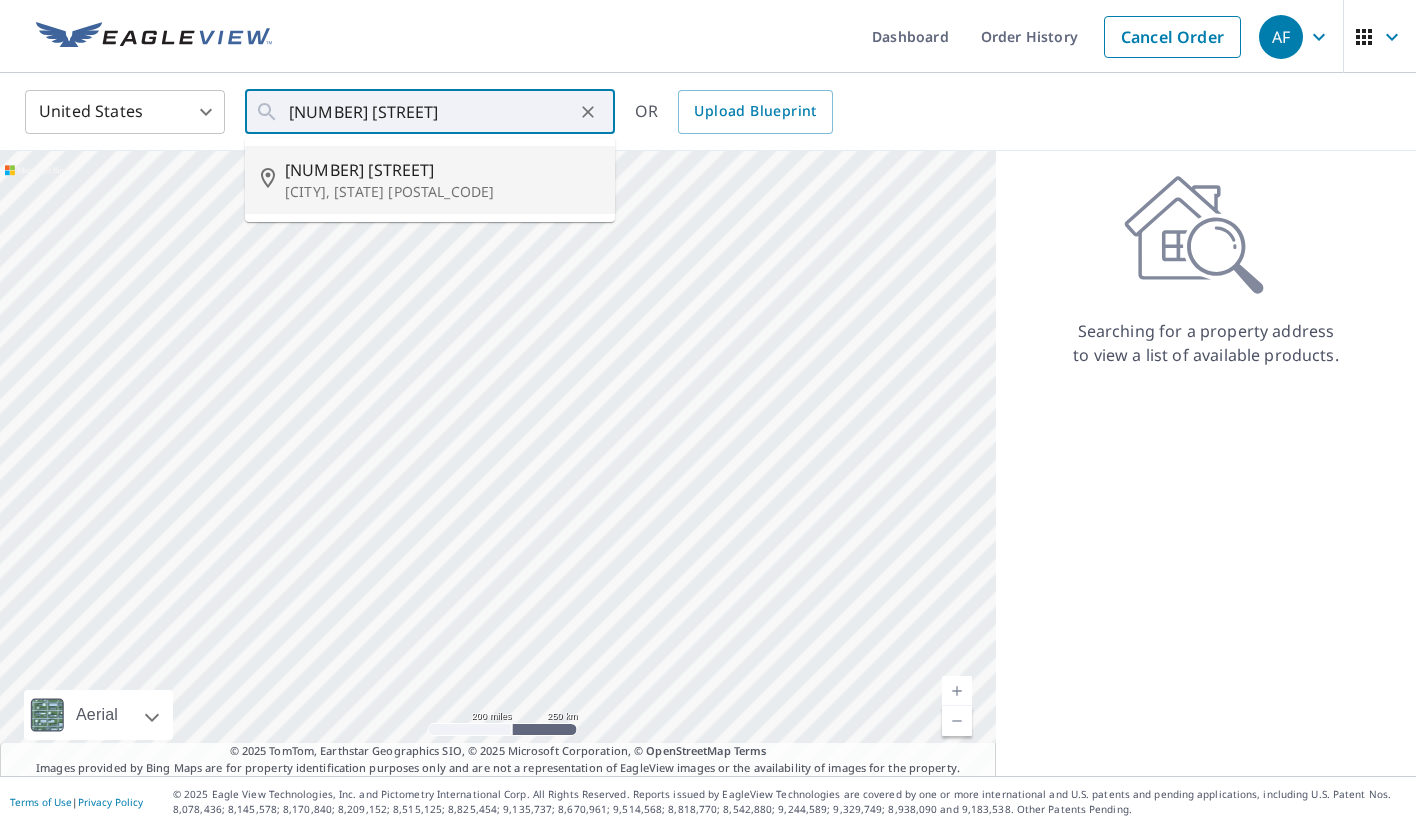 type on "[NUMBER] [STREET], [CITY], [STATE] [POSTAL_CODE]" 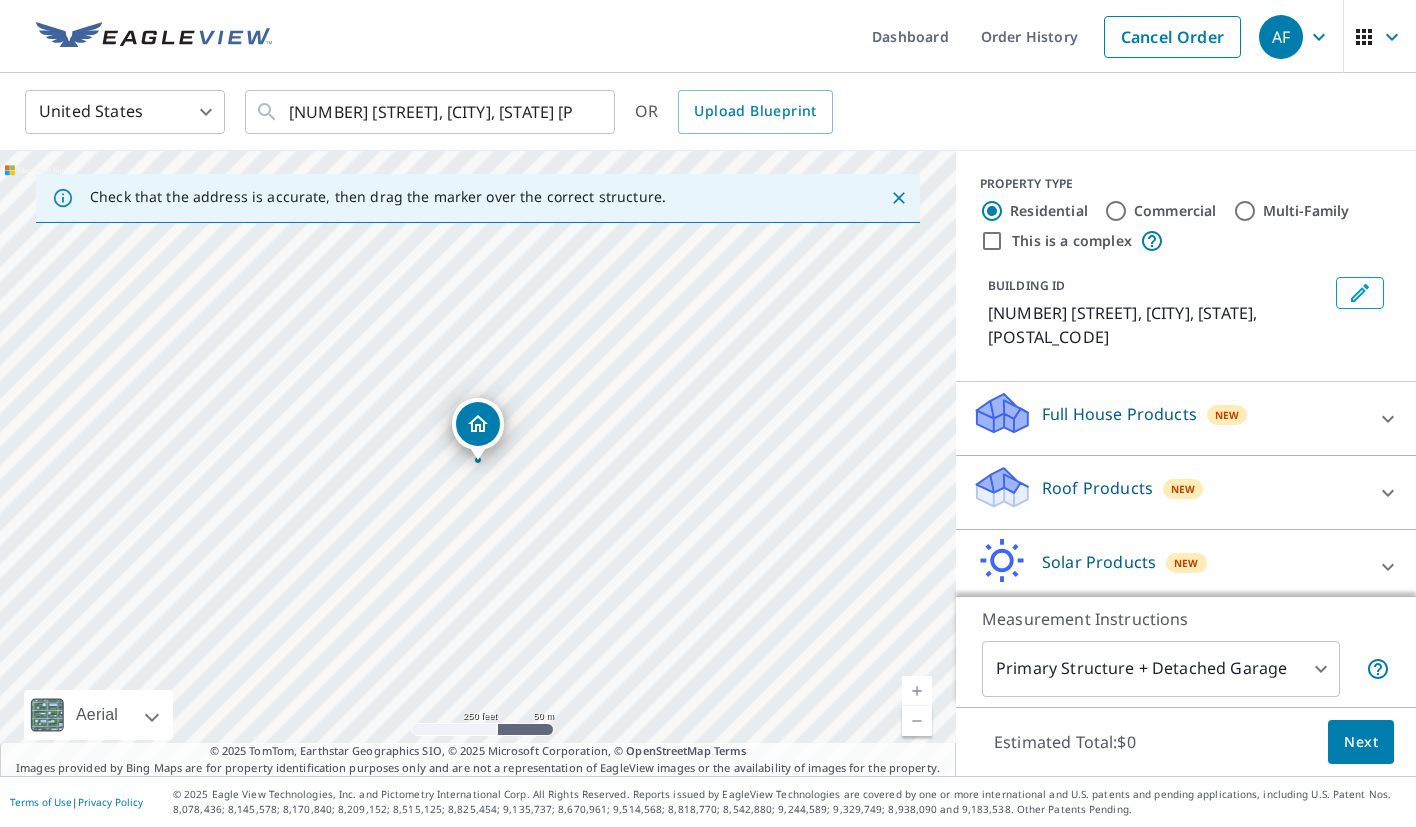 click on "Roof Products" at bounding box center [1097, 488] 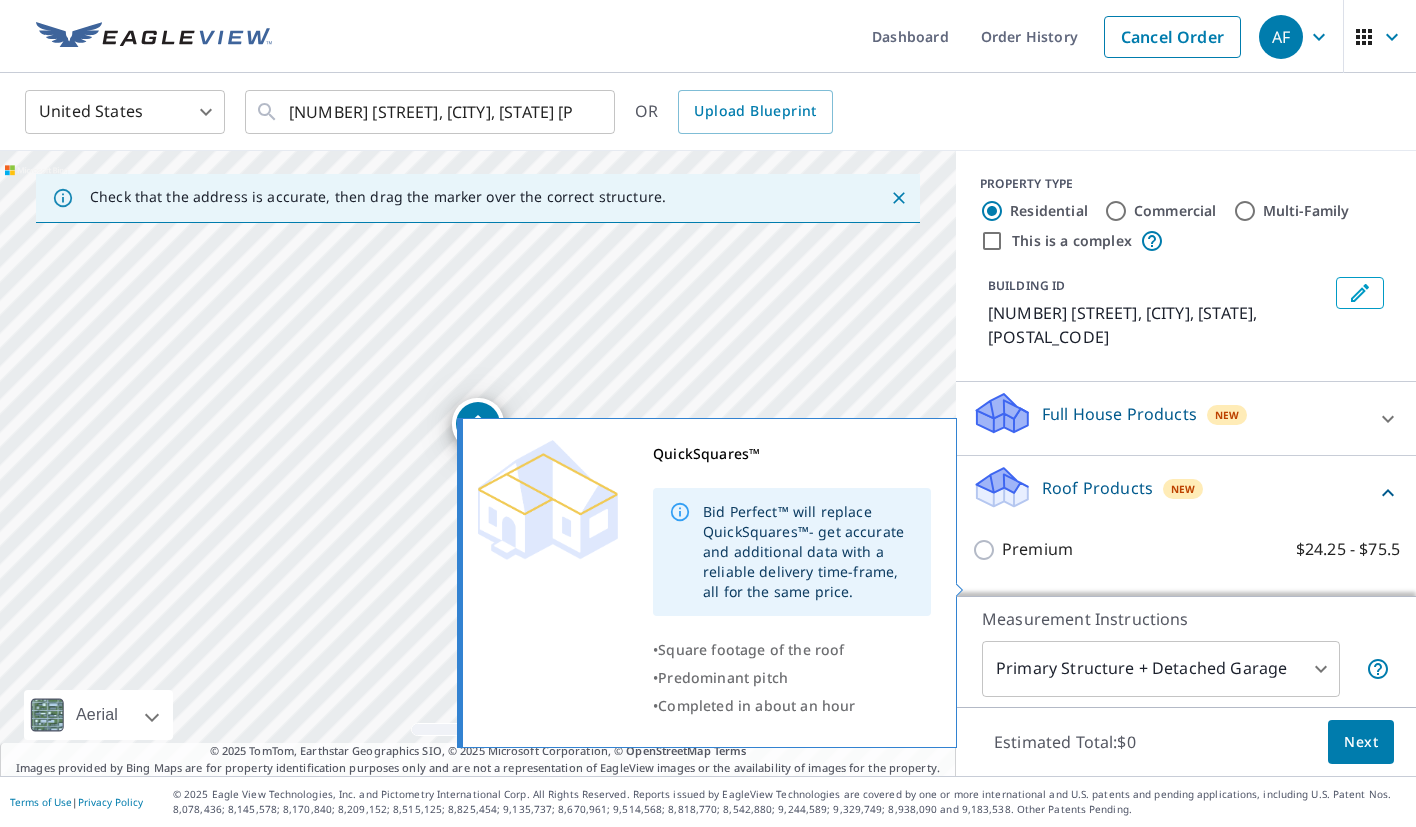 click on "QuickSquares™" at bounding box center (1062, 606) 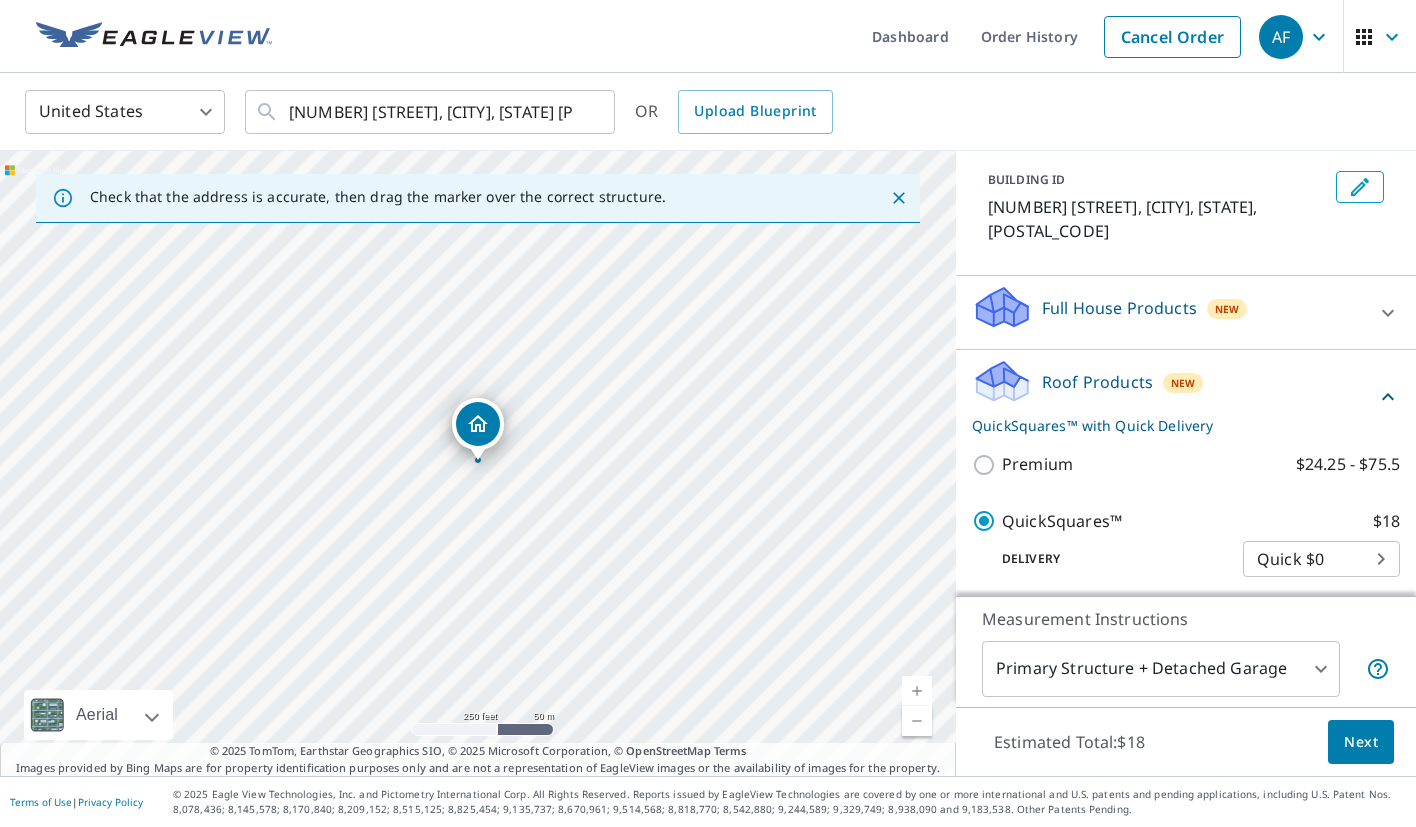 scroll, scrollTop: 118, scrollLeft: 0, axis: vertical 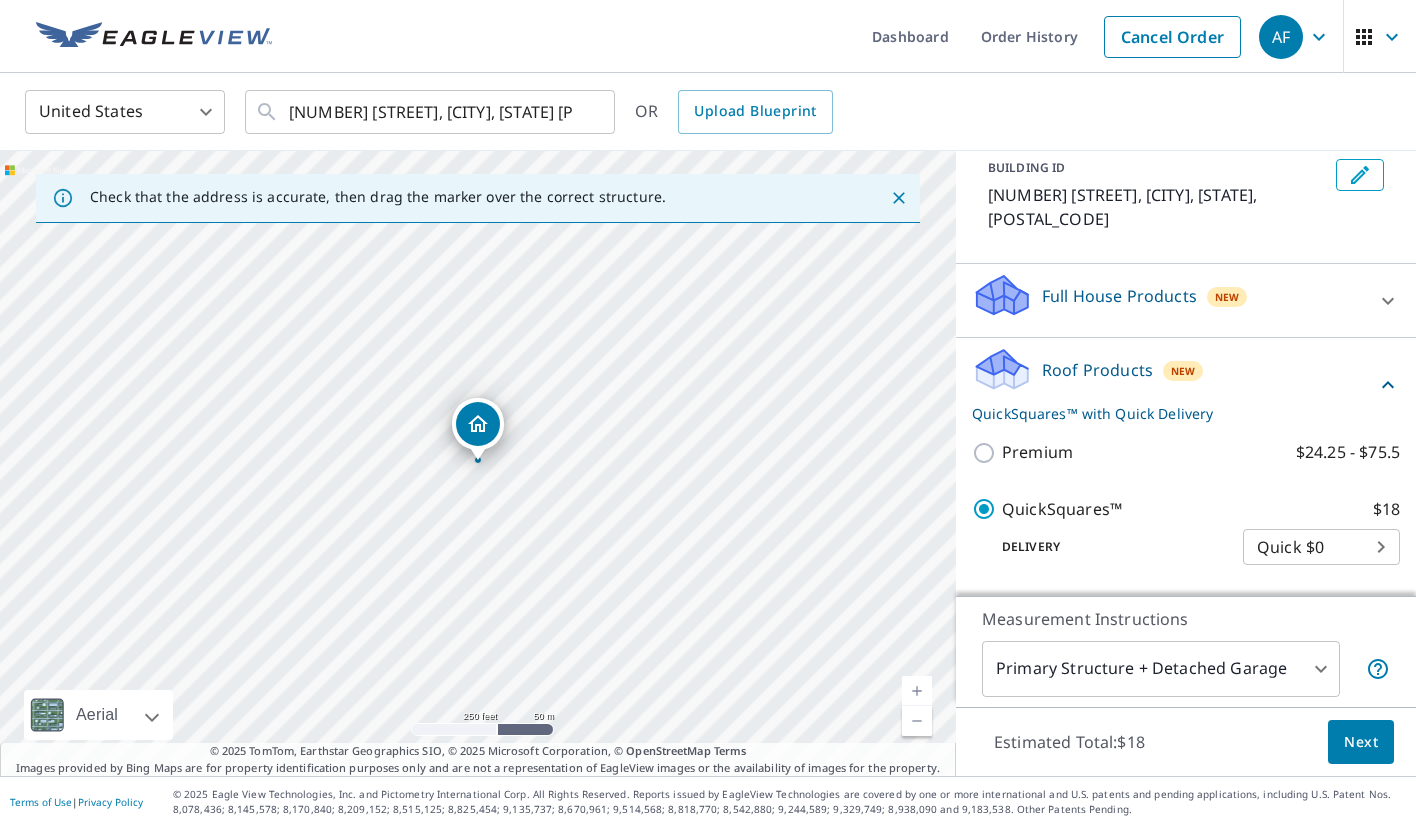 click on "Next" at bounding box center [1361, 742] 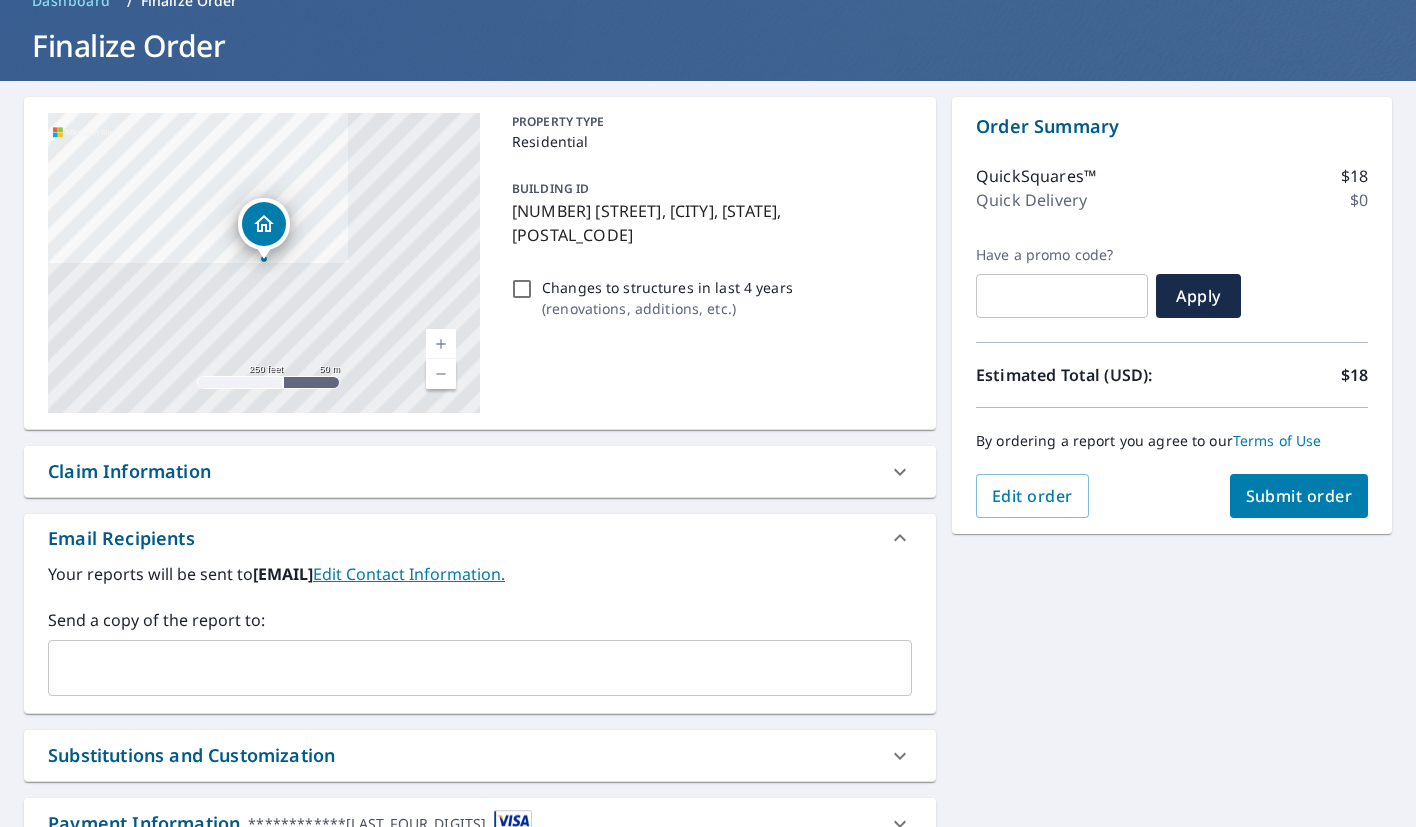 scroll, scrollTop: 107, scrollLeft: 0, axis: vertical 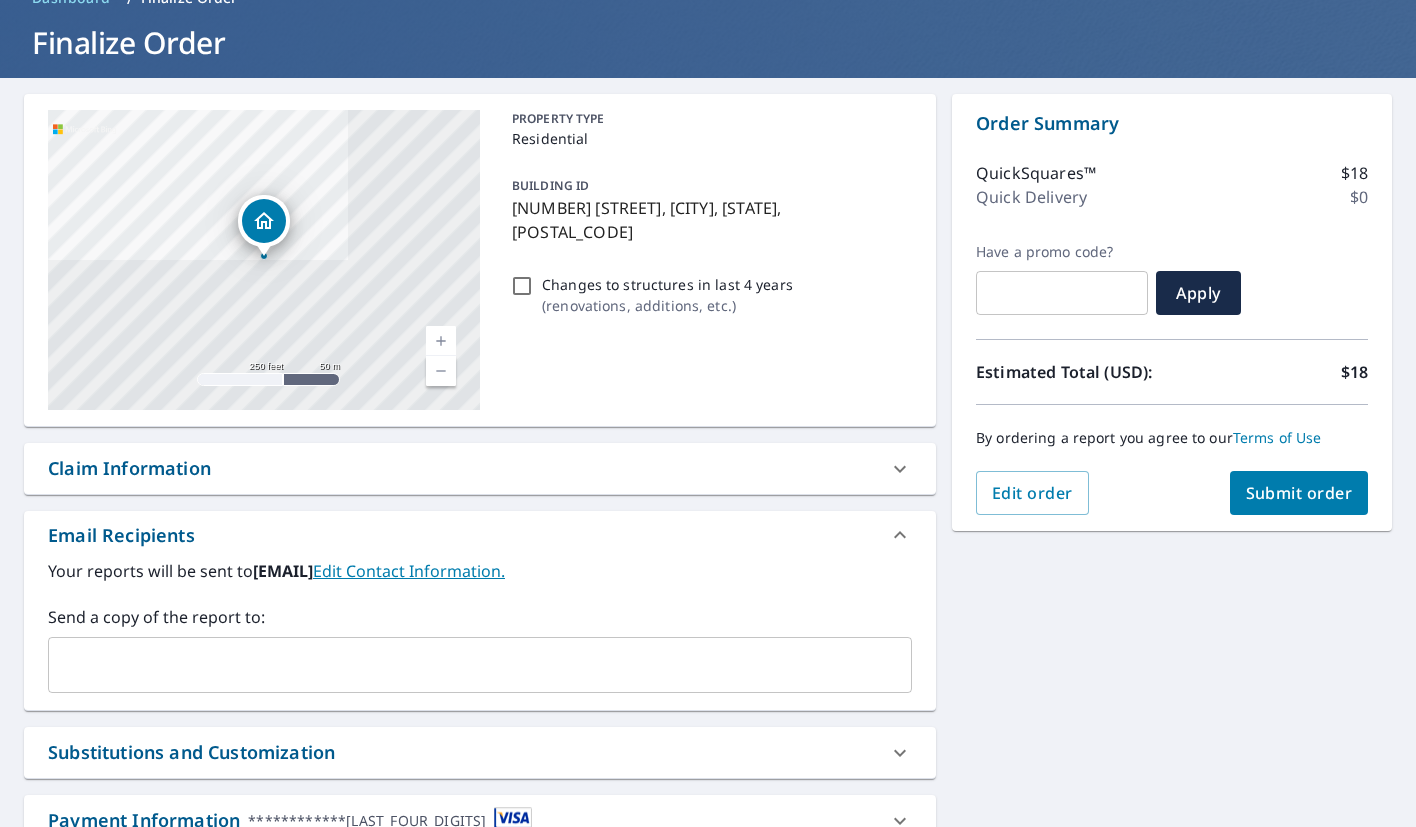 click on "Submit order" at bounding box center (1299, 493) 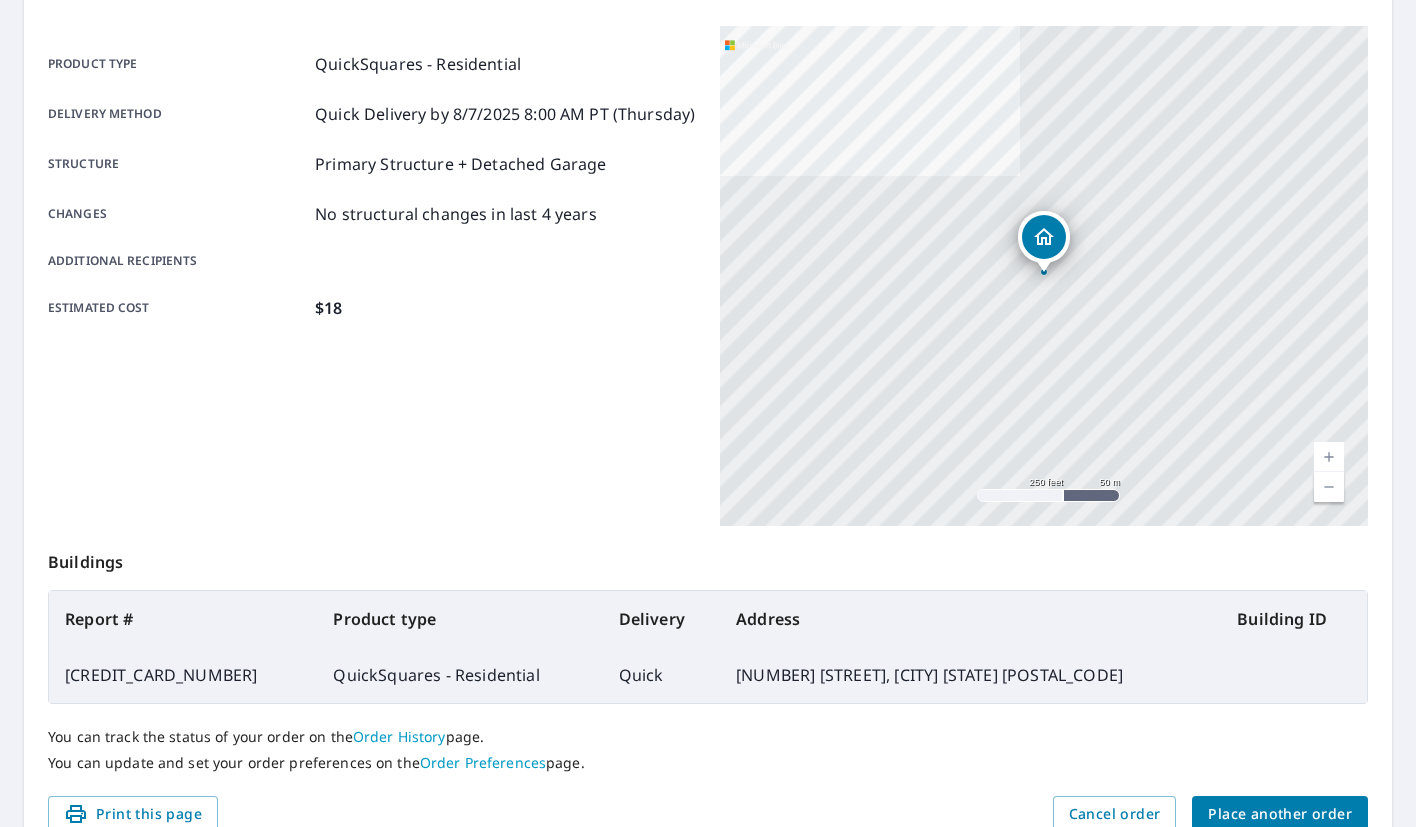 scroll, scrollTop: 349, scrollLeft: 0, axis: vertical 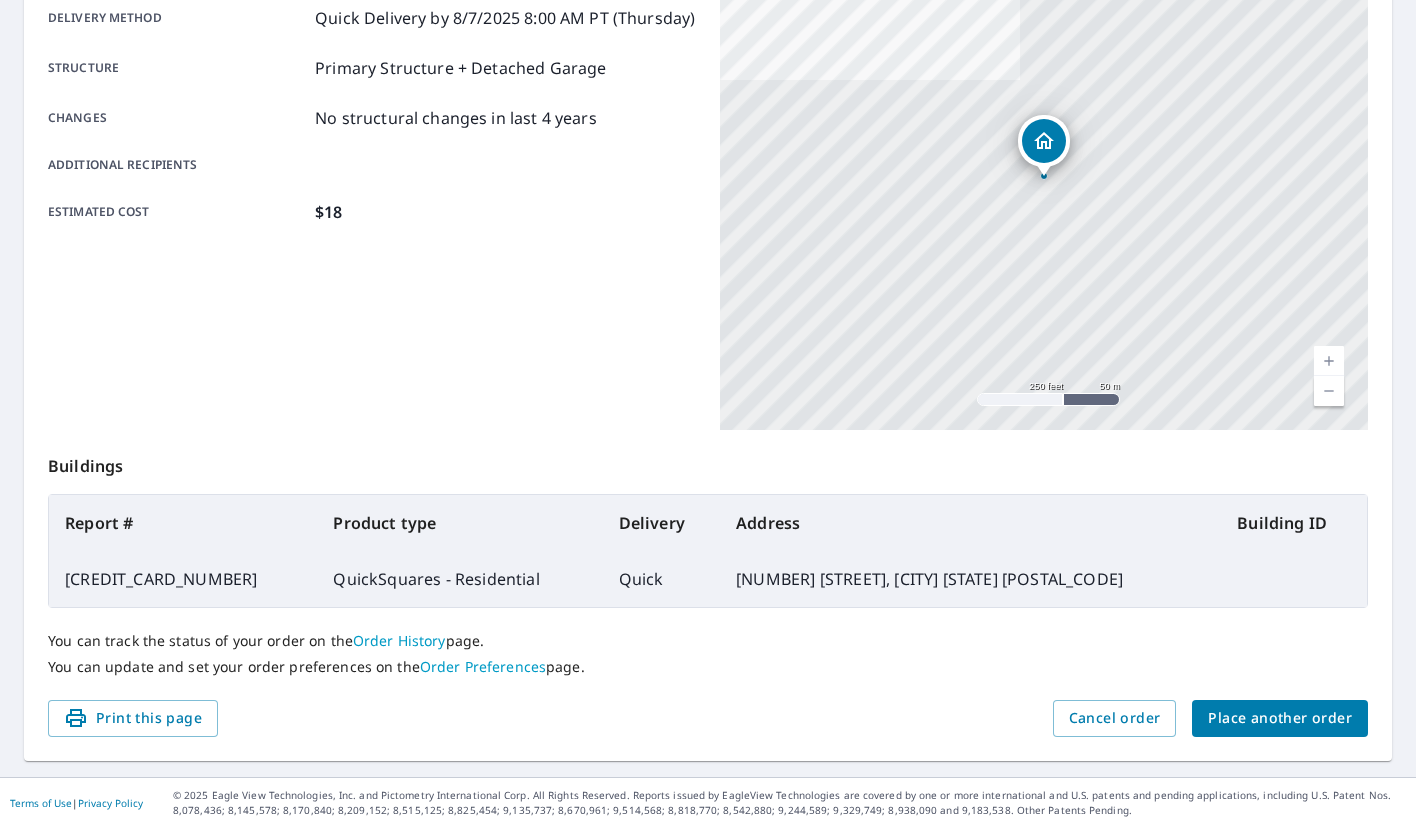click on "Place another order" at bounding box center [1280, 718] 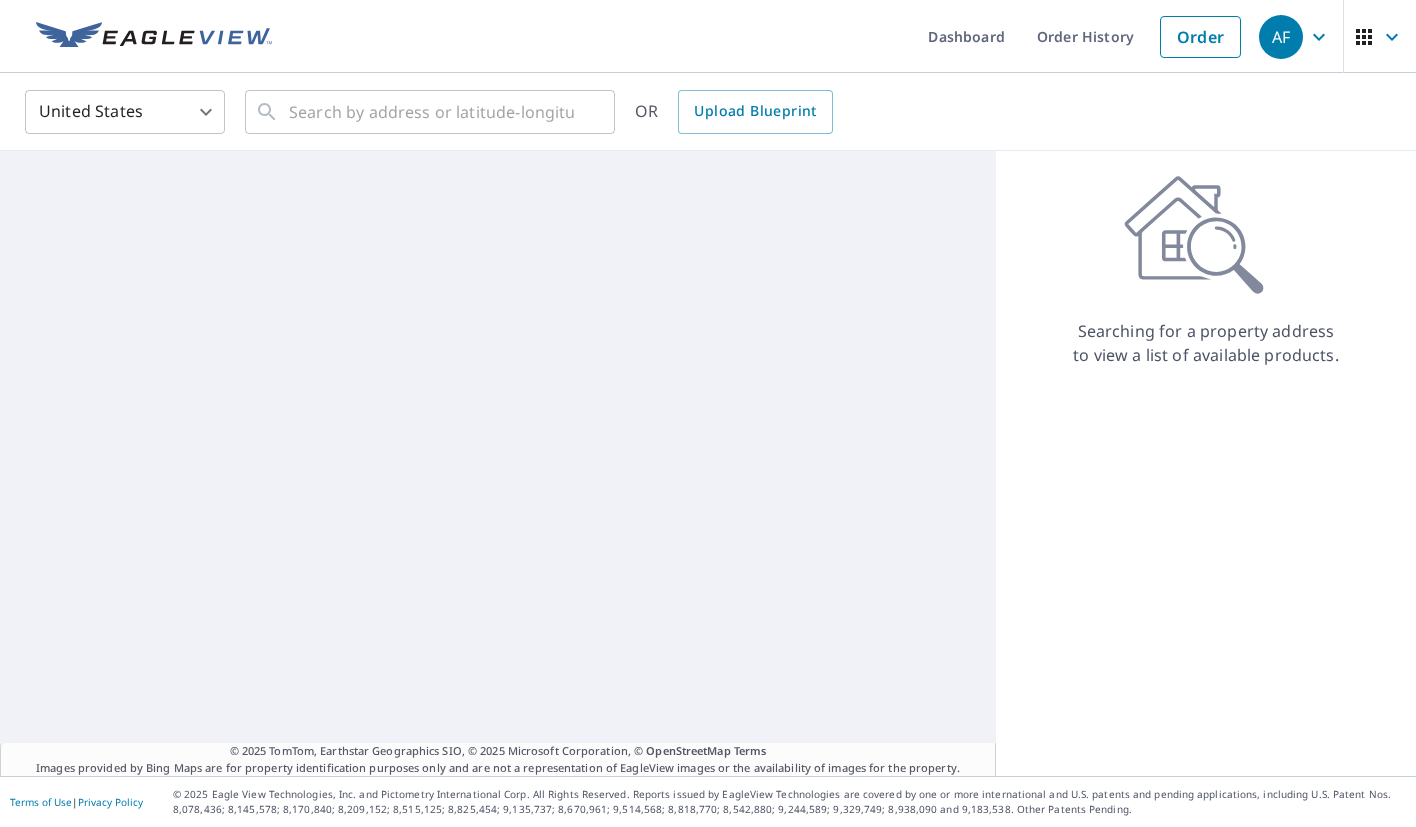 scroll, scrollTop: 0, scrollLeft: 0, axis: both 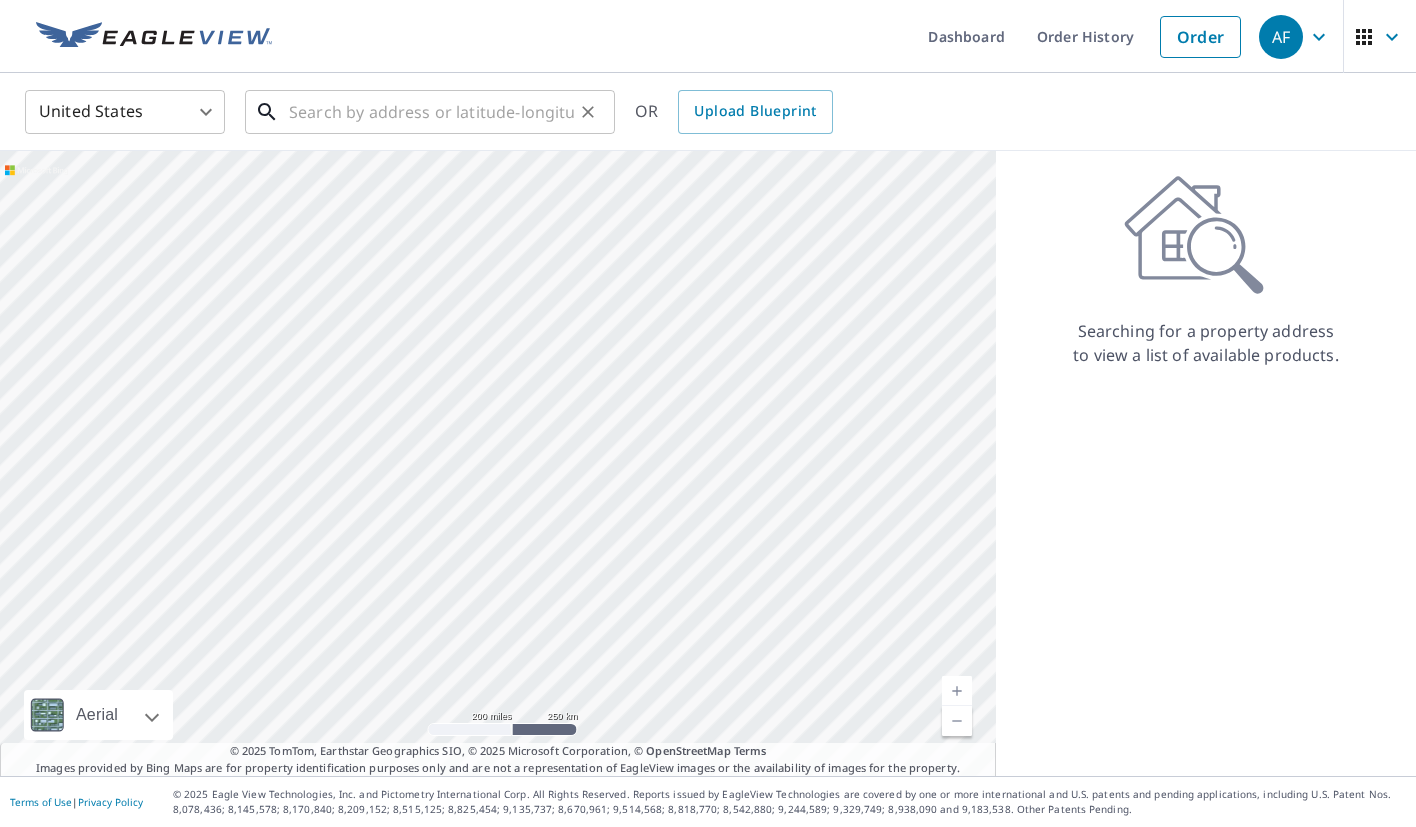 click at bounding box center (431, 112) 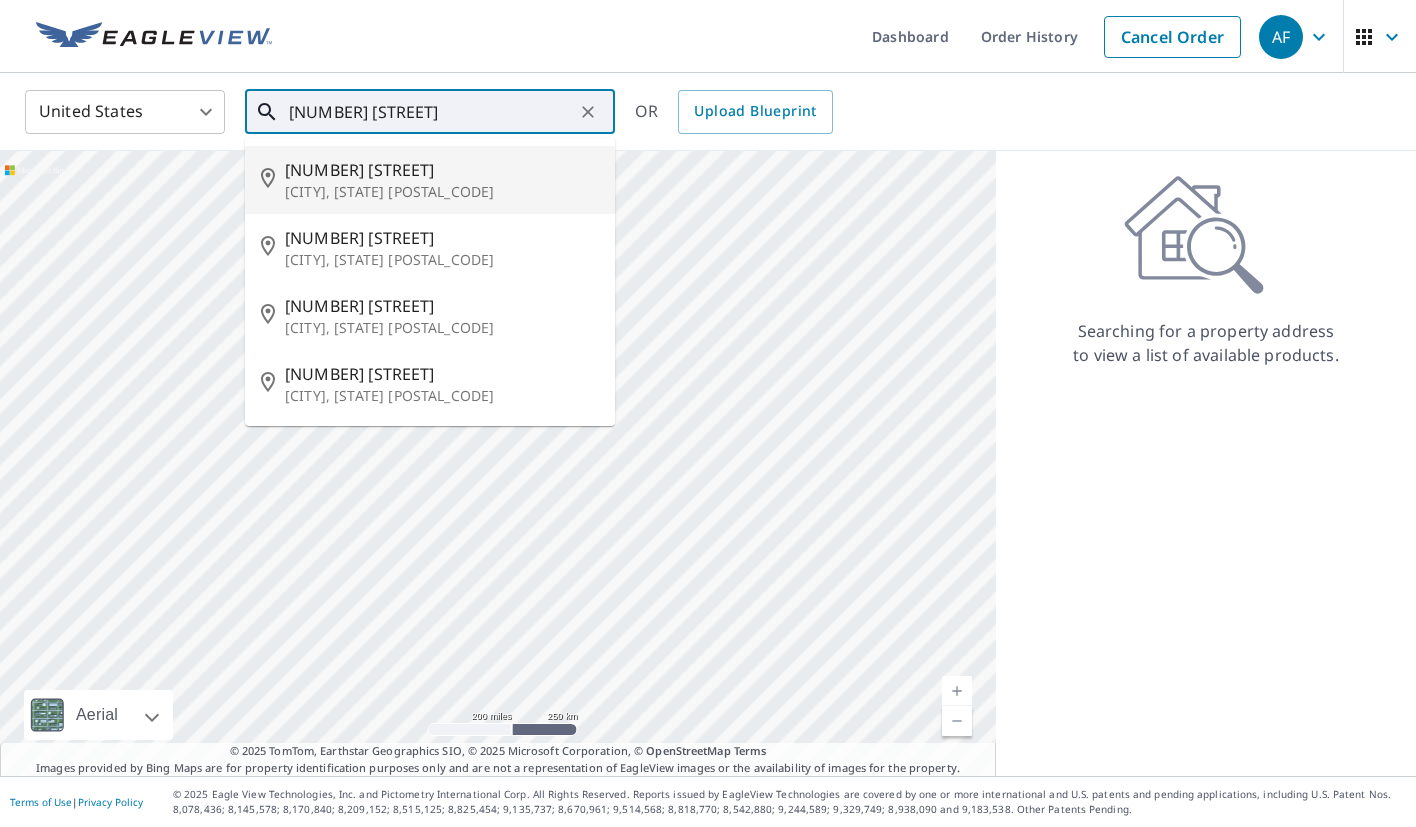 click on "[CITY], [STATE] [POSTAL_CODE]" at bounding box center (442, 192) 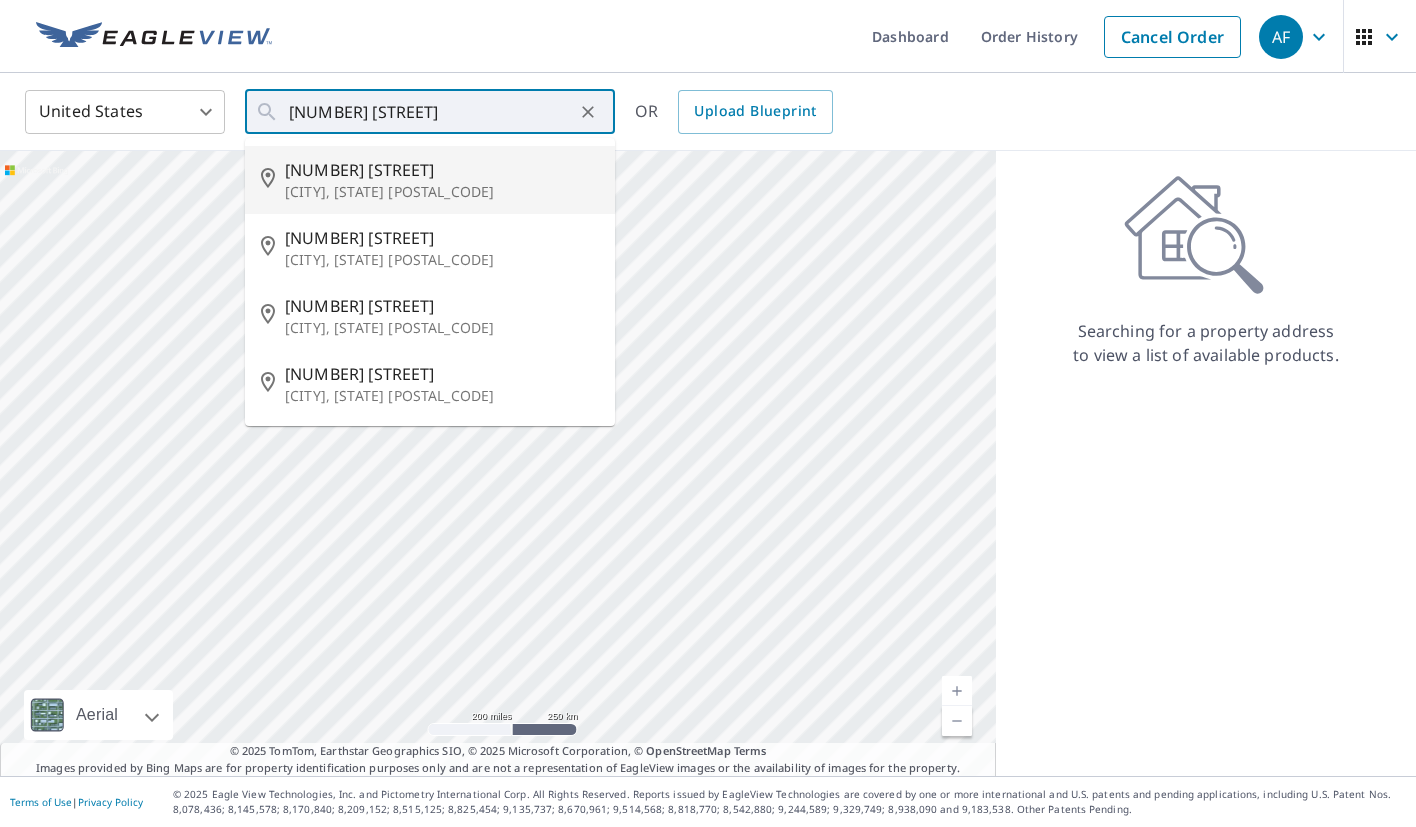 type on "[NUMBER] [STREET] [CITY], [STATE] [POSTAL_CODE]" 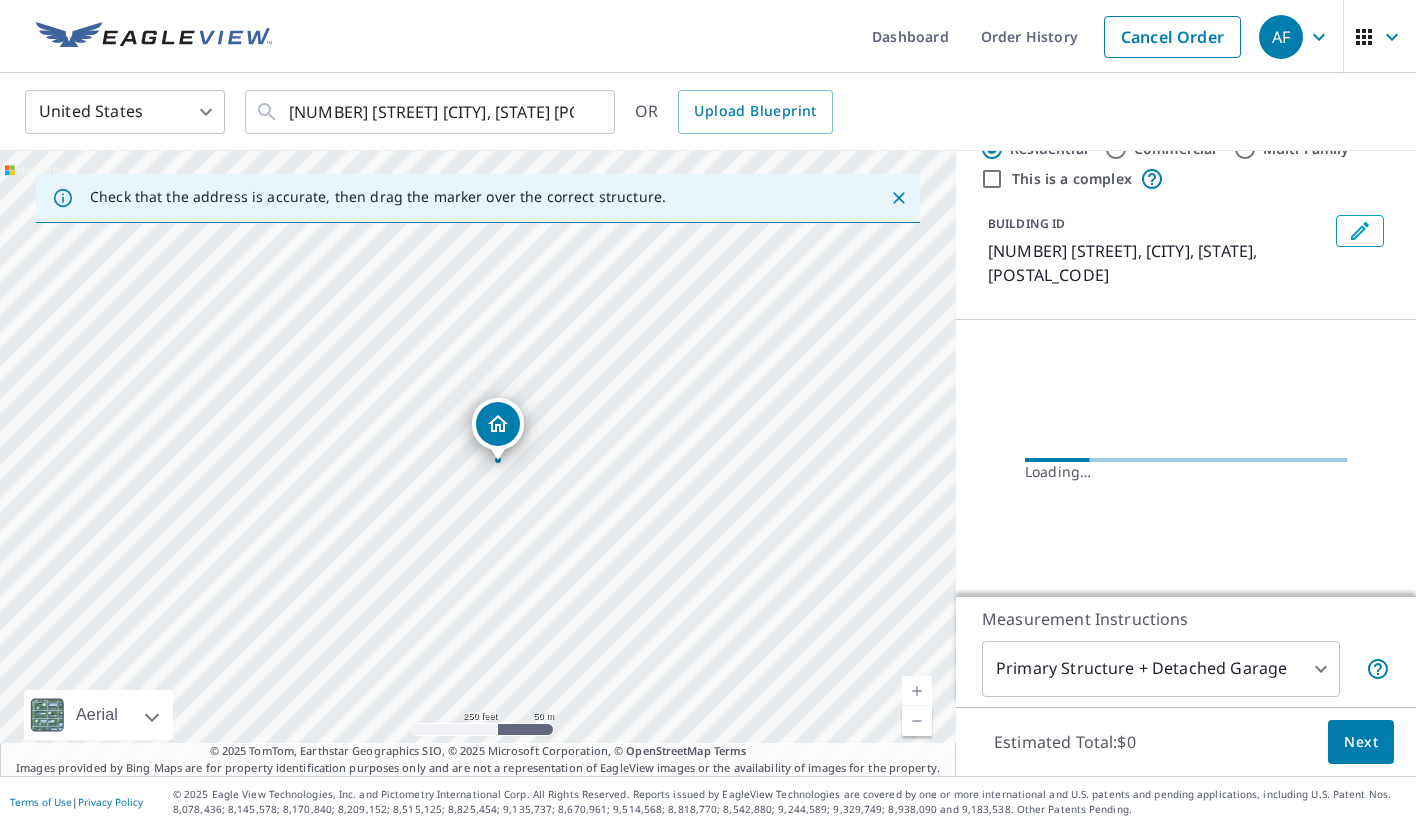 scroll, scrollTop: 58, scrollLeft: 0, axis: vertical 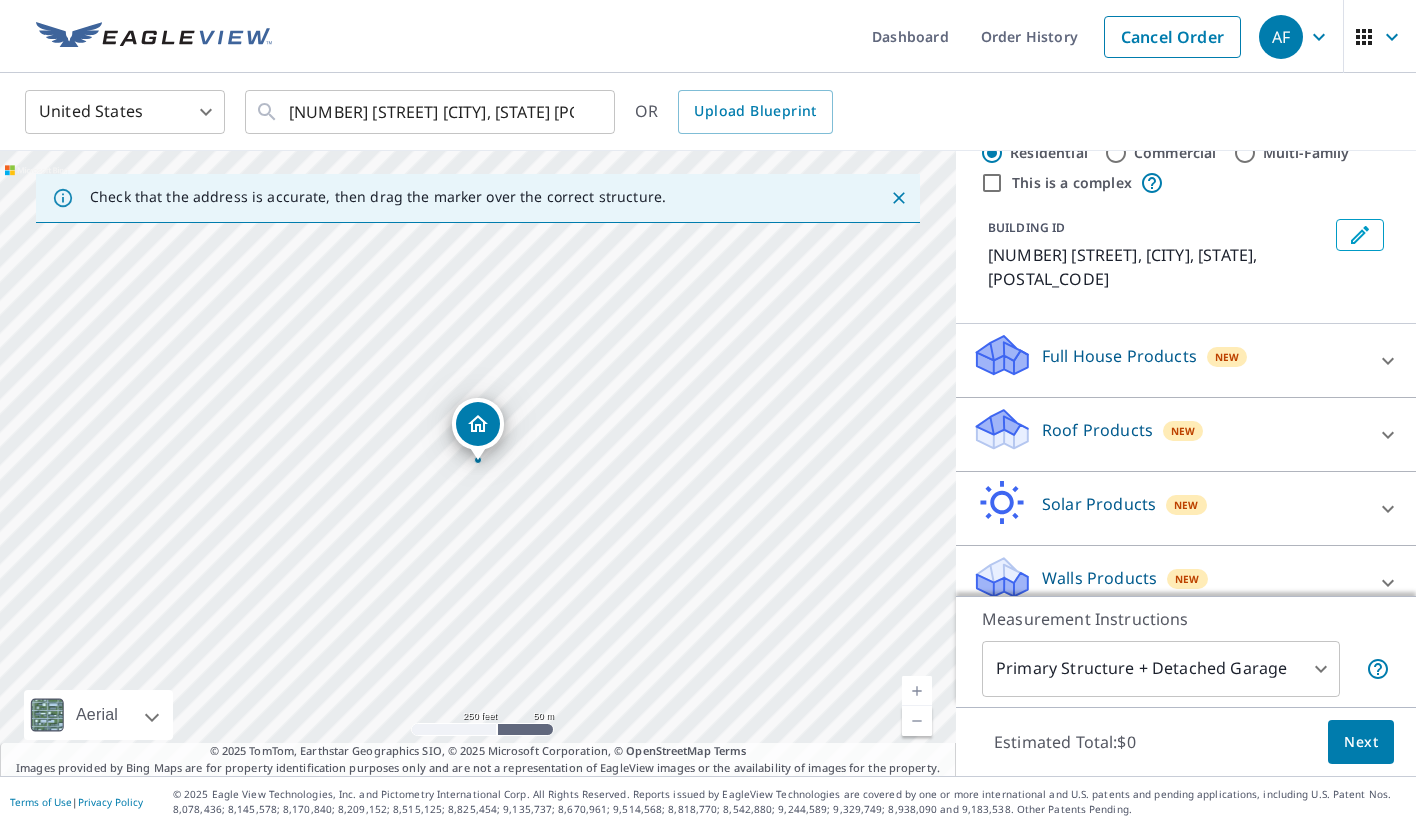 click on "Roof Products" at bounding box center [1097, 430] 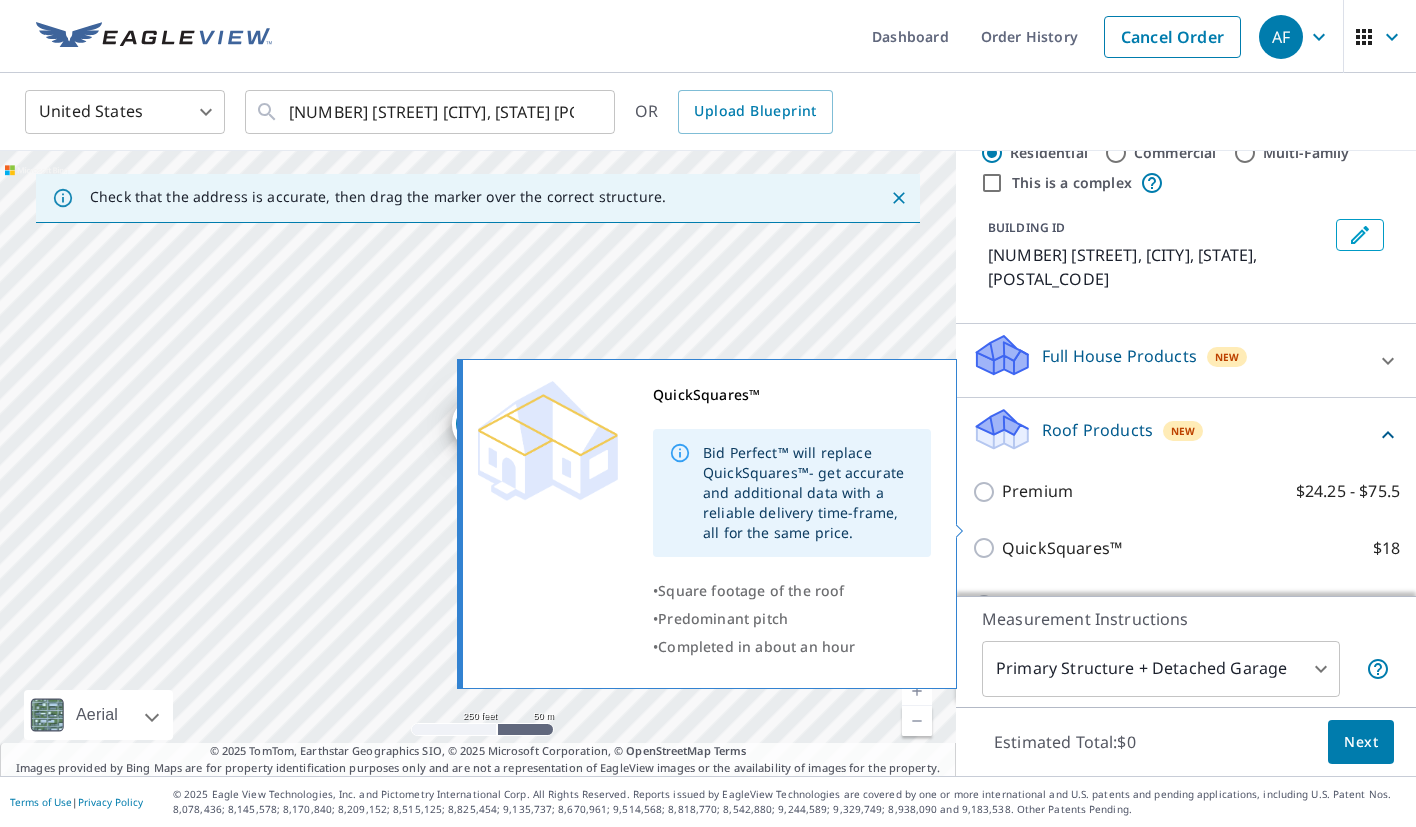 click on "QuickSquares™" at bounding box center (1062, 548) 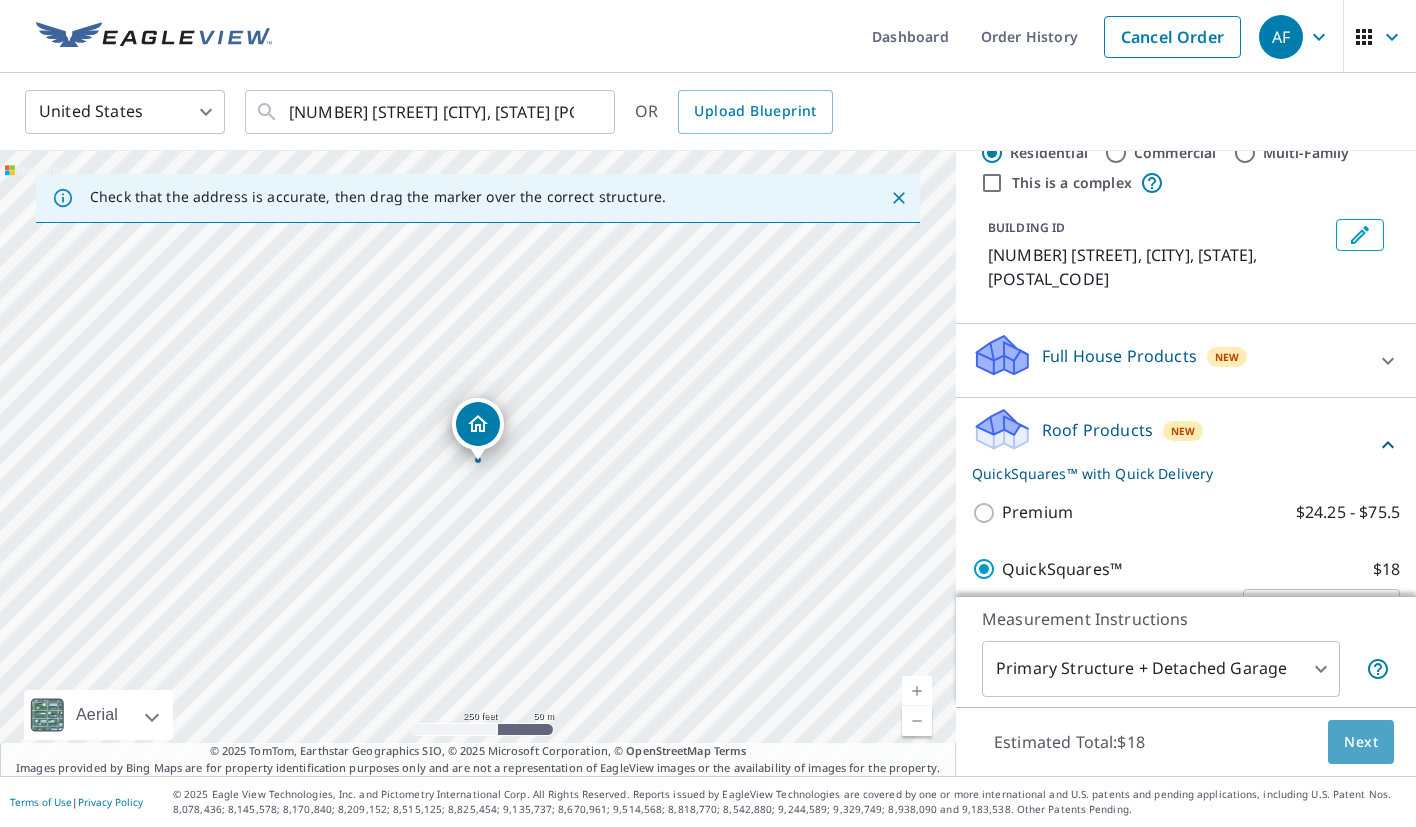 click on "Next" at bounding box center (1361, 742) 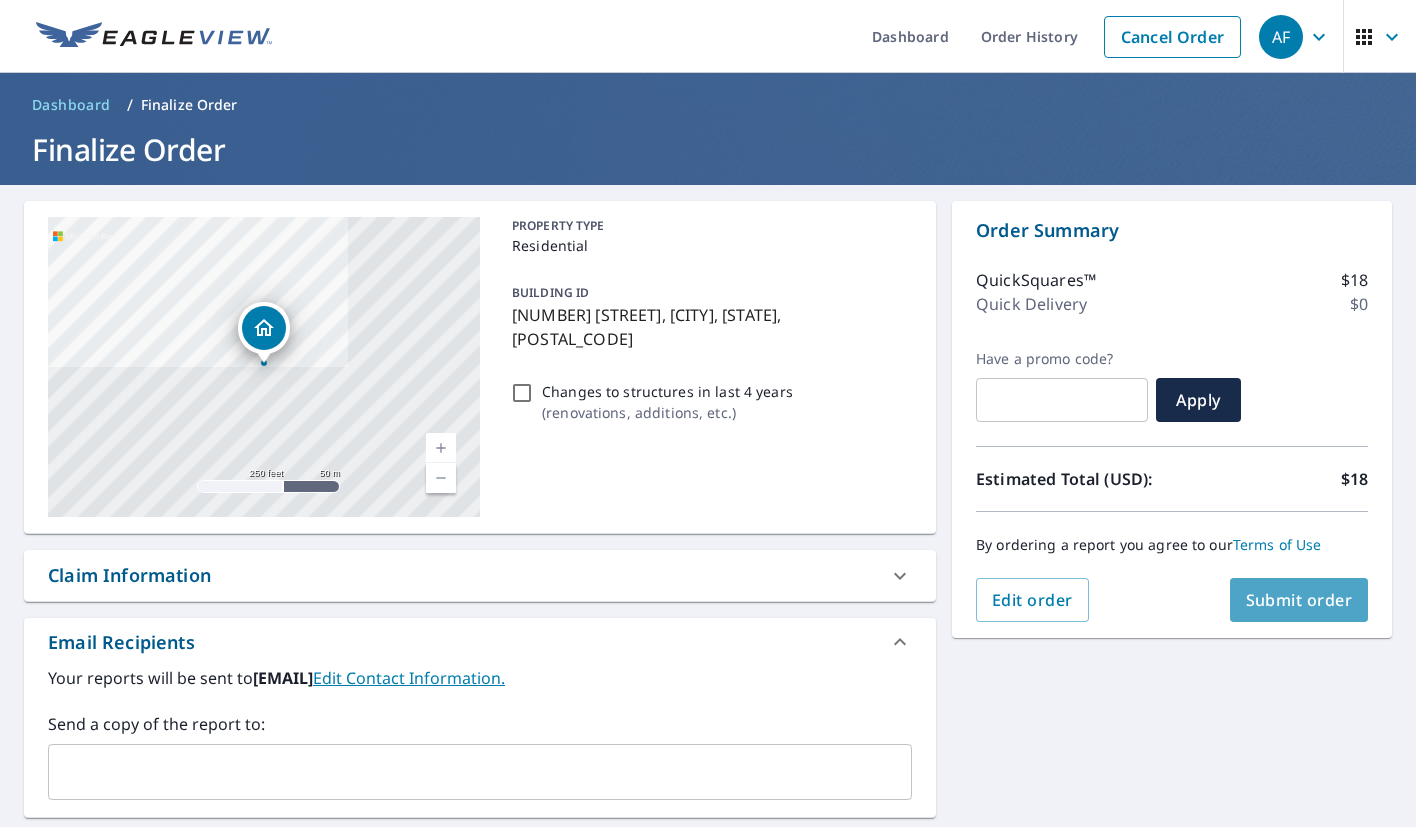 click on "Submit order" at bounding box center (1299, 600) 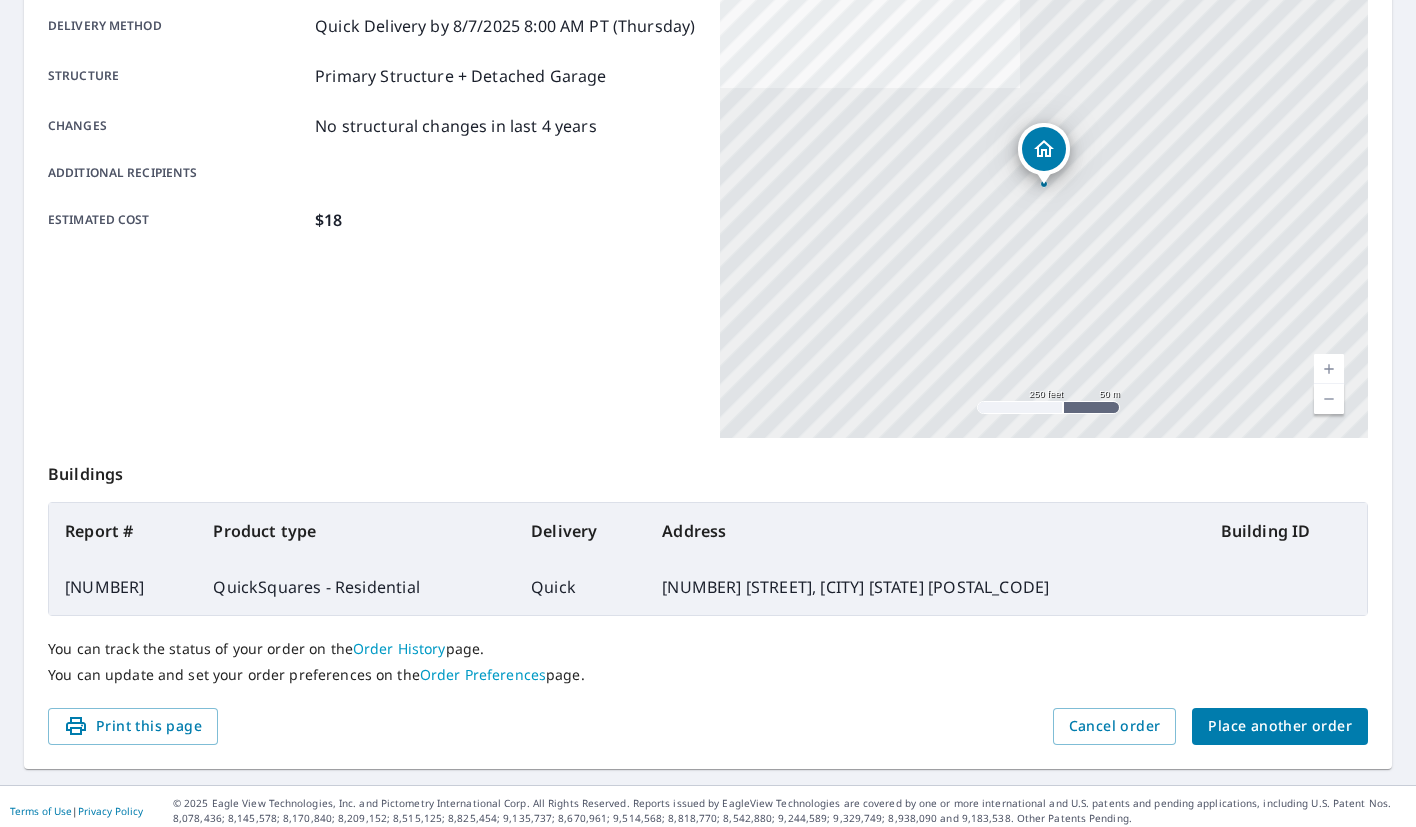scroll, scrollTop: 347, scrollLeft: 0, axis: vertical 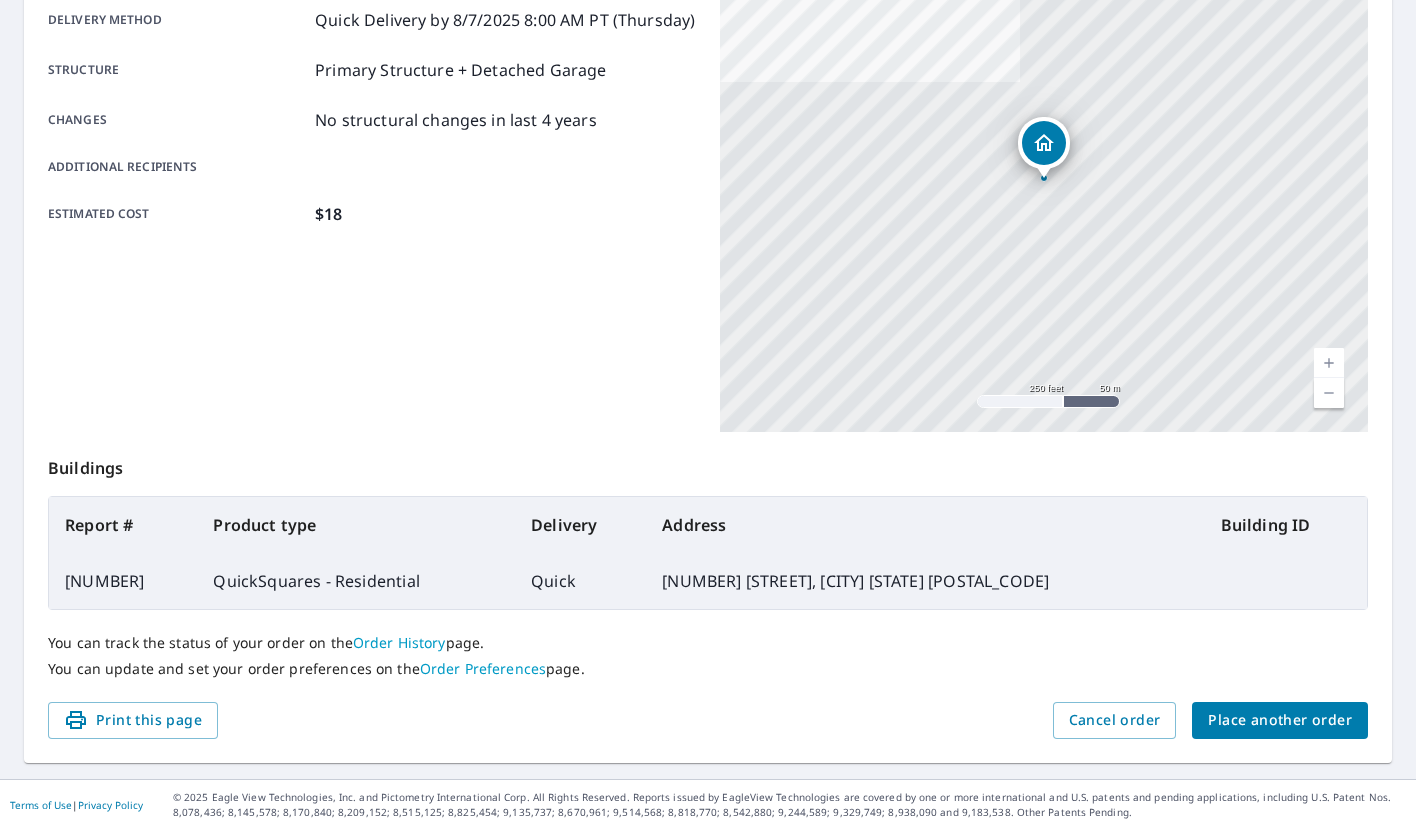 click on "Place another order" at bounding box center (1280, 720) 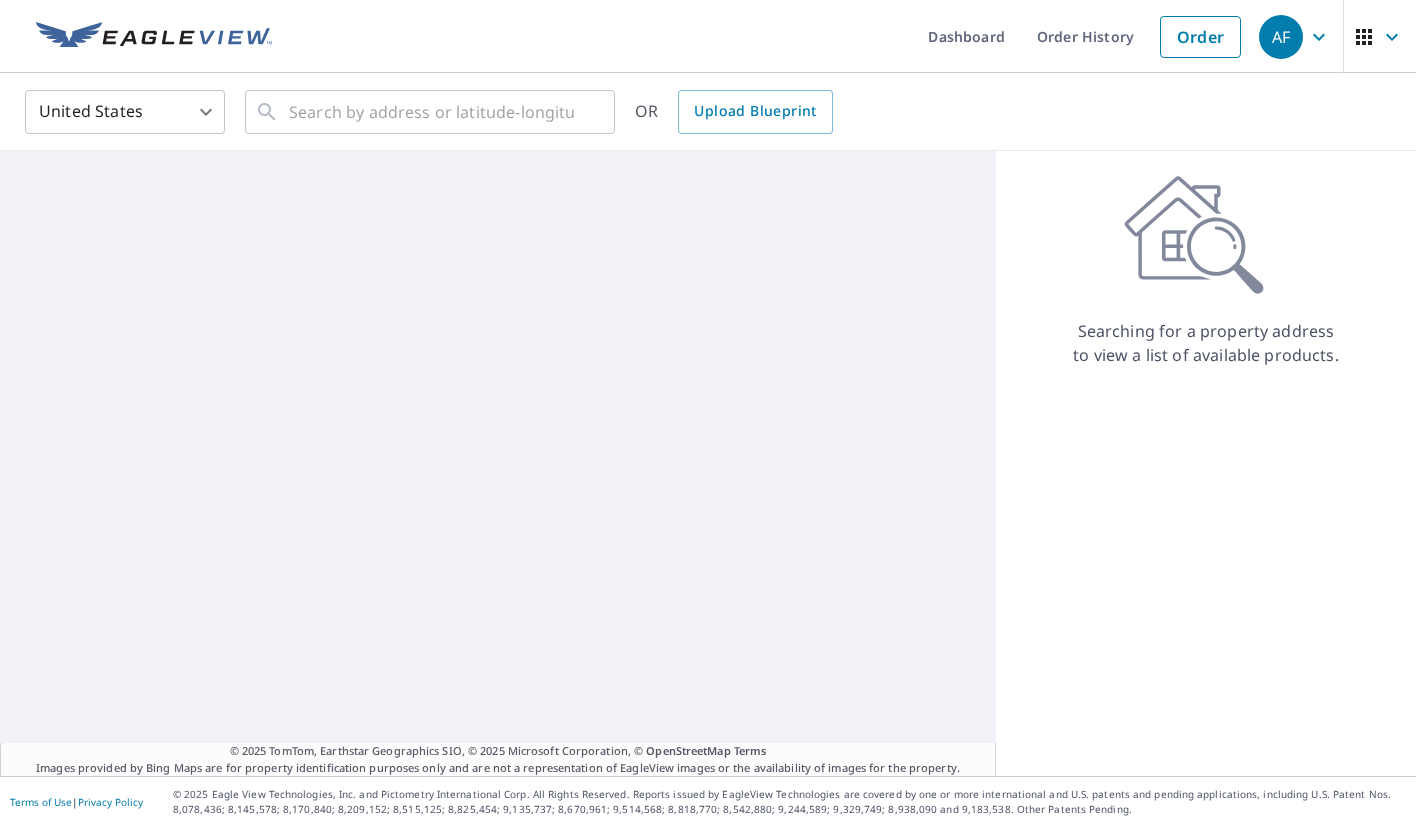 scroll, scrollTop: 0, scrollLeft: 0, axis: both 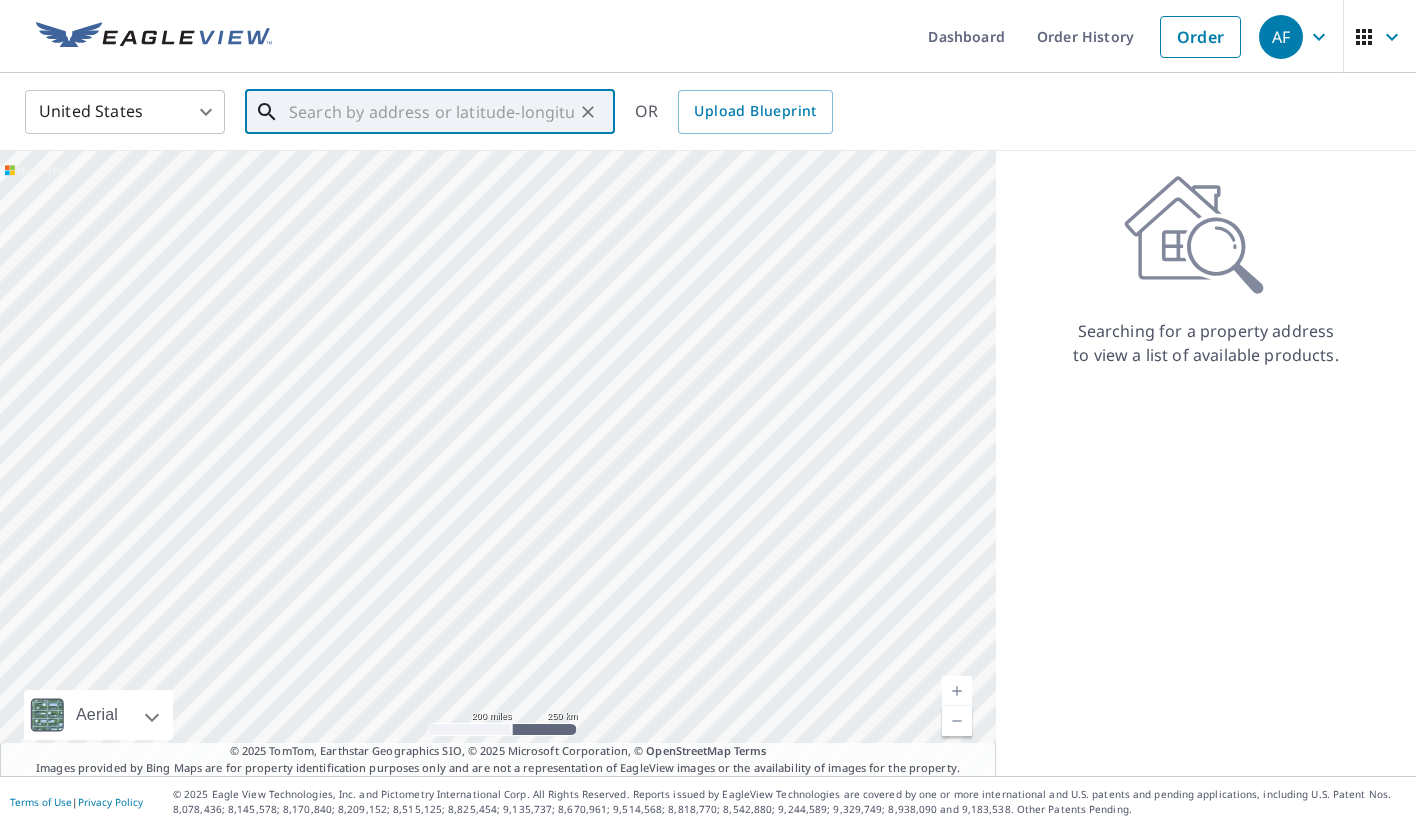 click at bounding box center [431, 112] 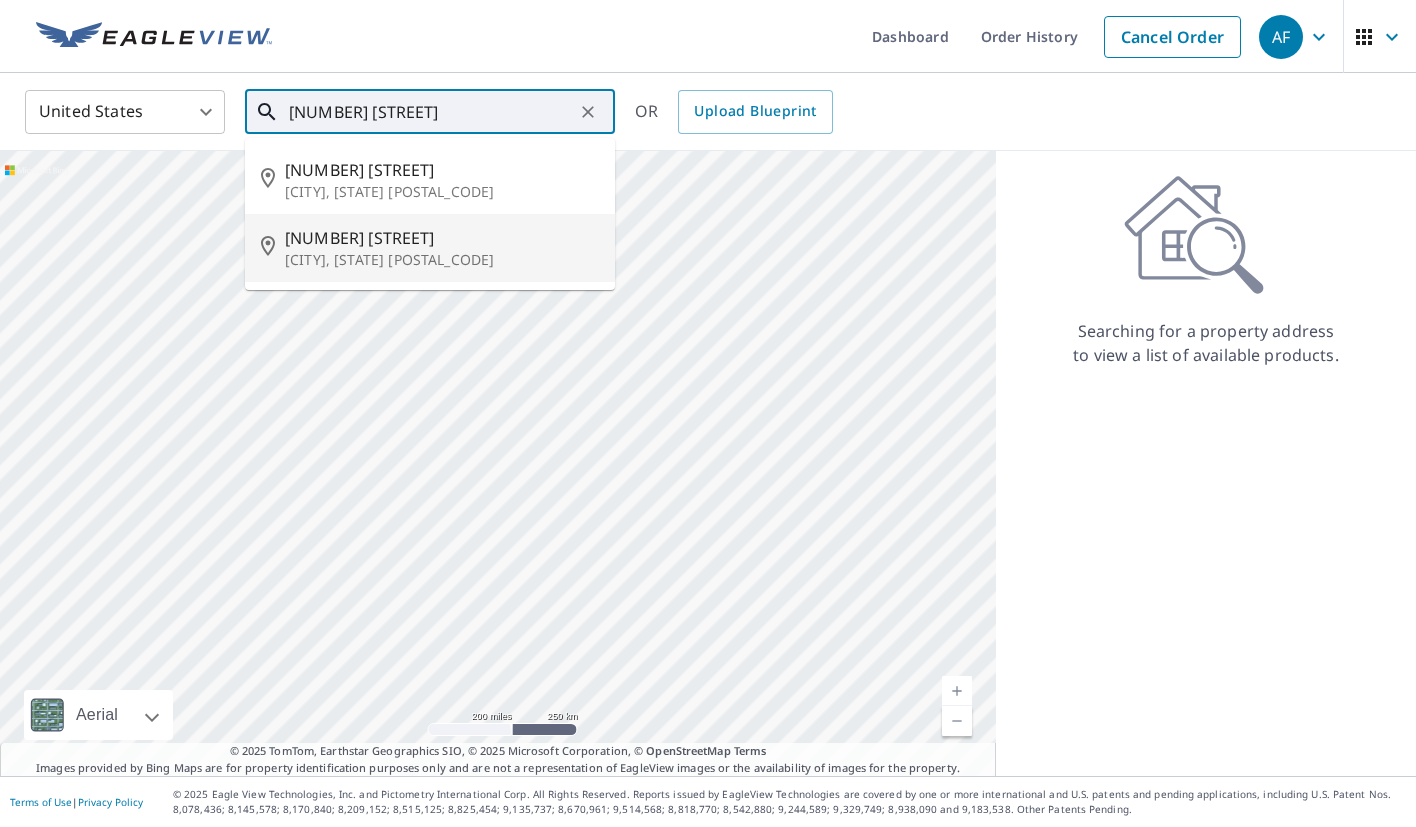 click on "[NUMBER] [STREET]" at bounding box center (442, 238) 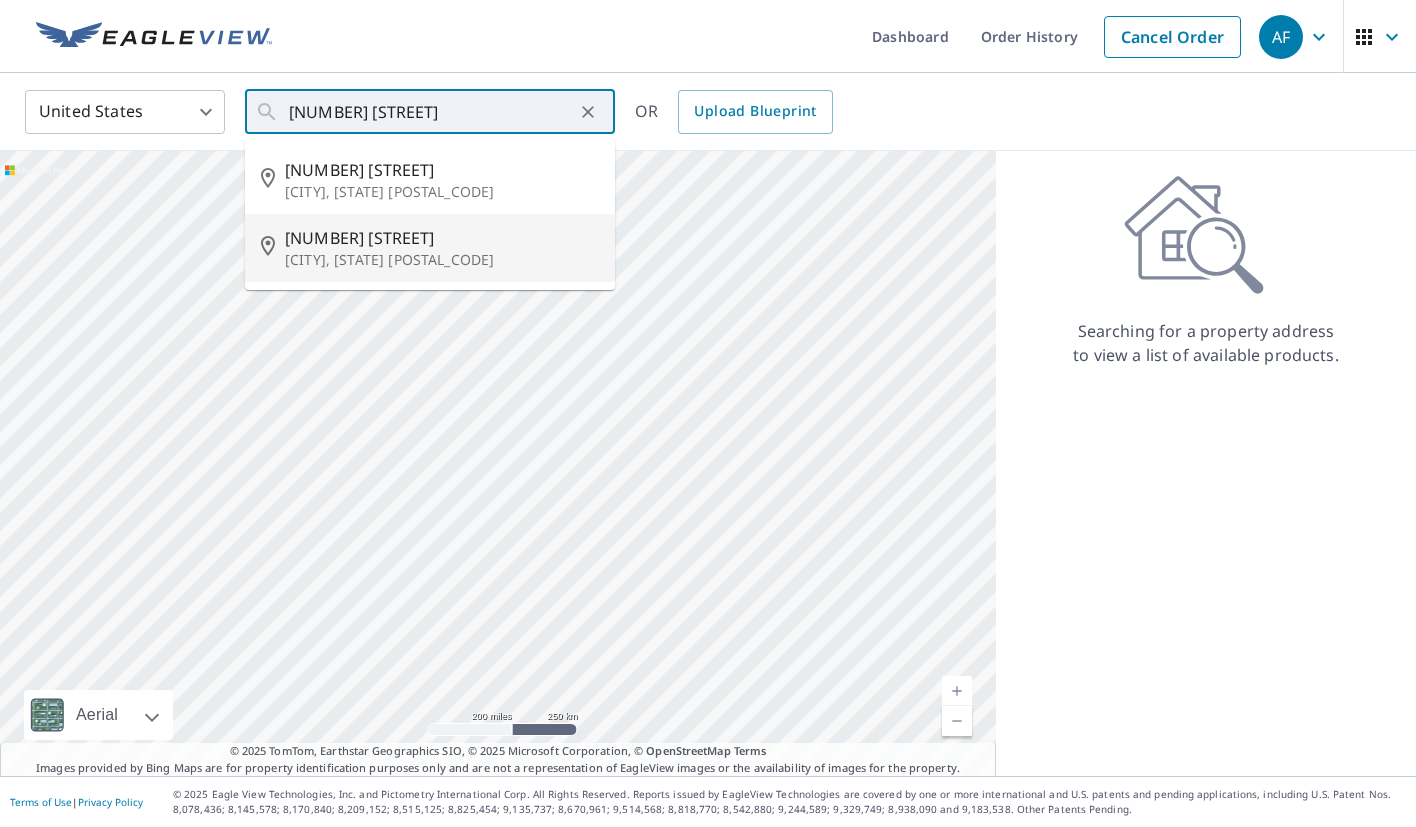 type on "[NUMBER] [STREET] [CITY], [STATE] [POSTAL_CODE]" 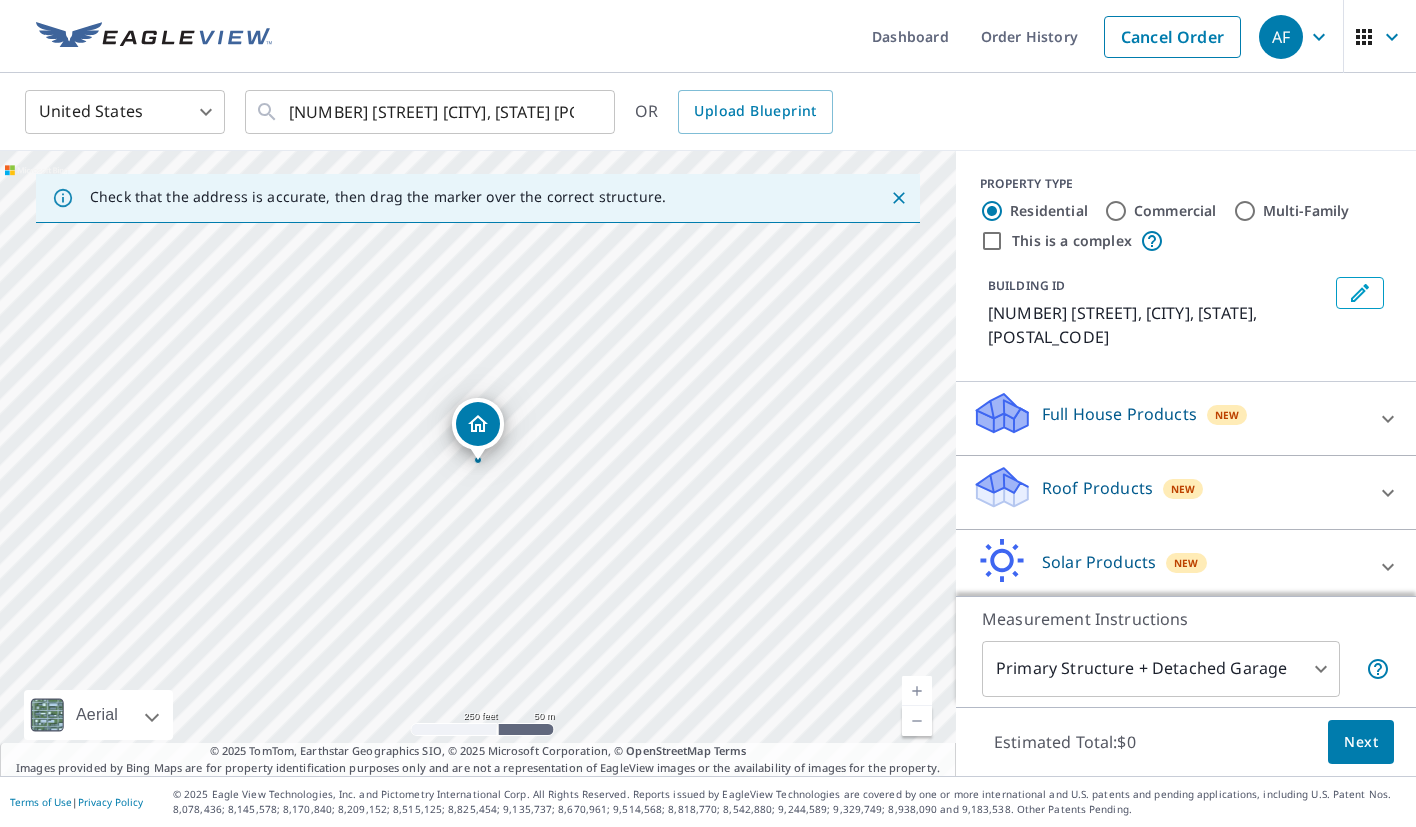 click on "Roof Products" at bounding box center [1097, 488] 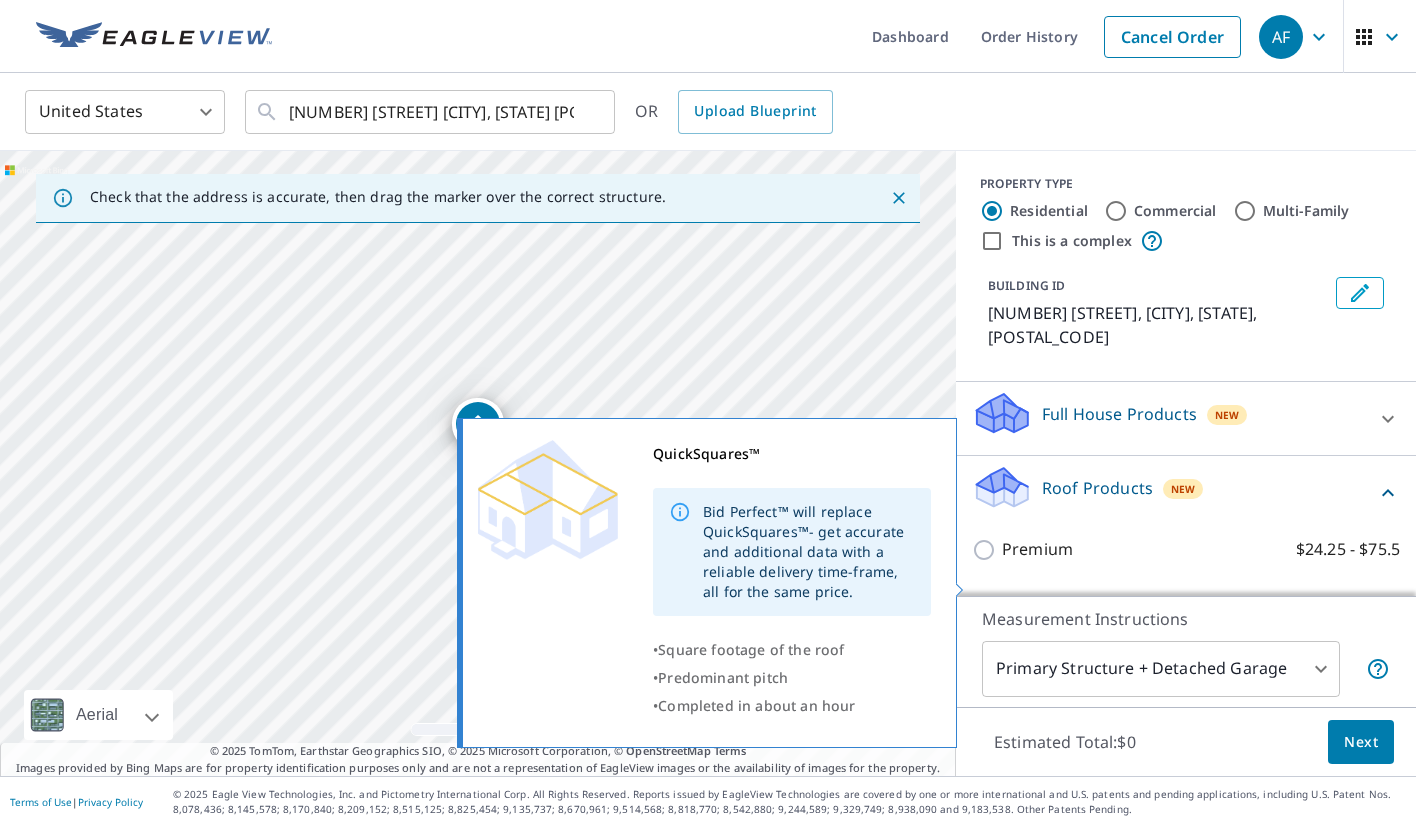 click on "QuickSquares™" at bounding box center [1062, 606] 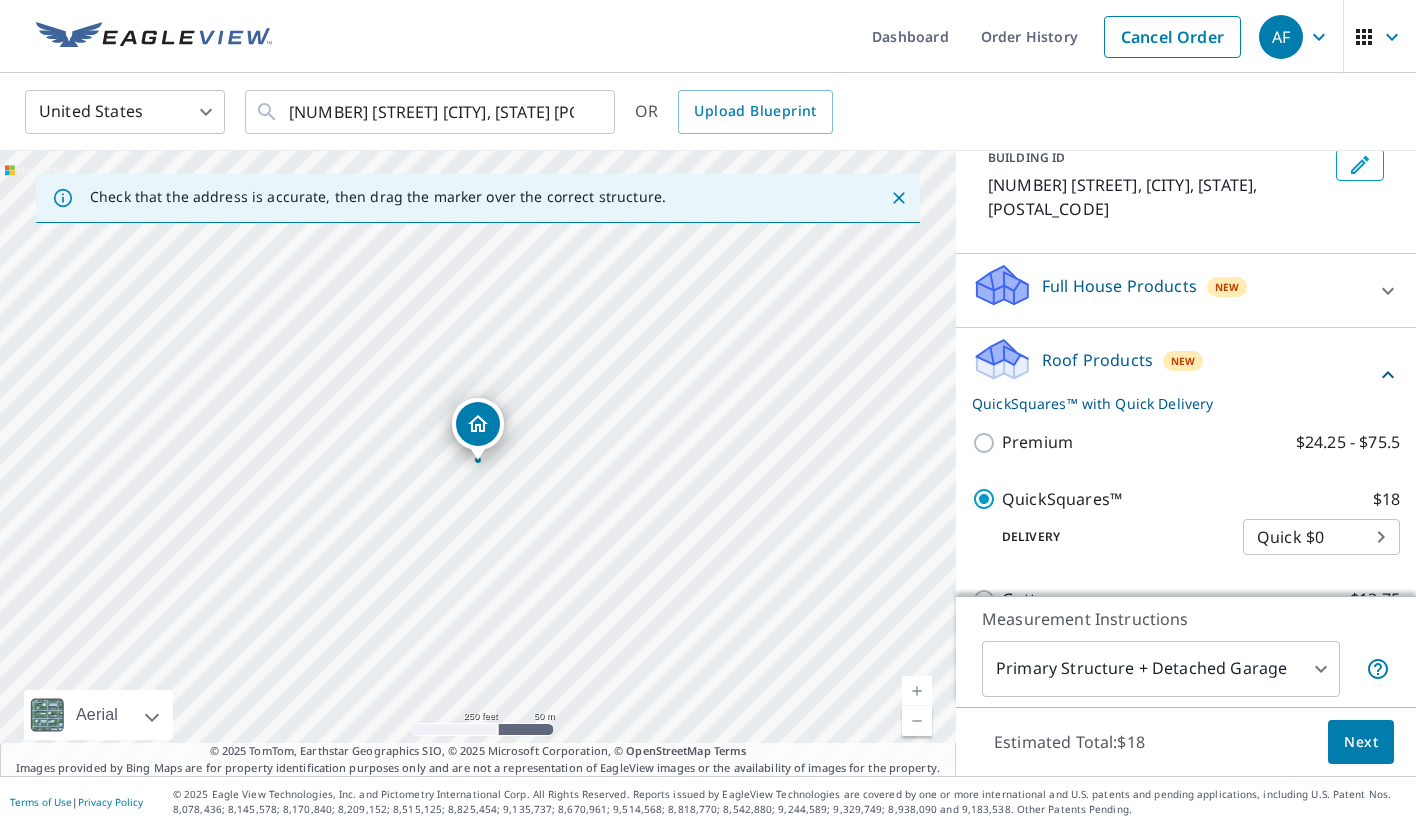 scroll, scrollTop: 136, scrollLeft: 0, axis: vertical 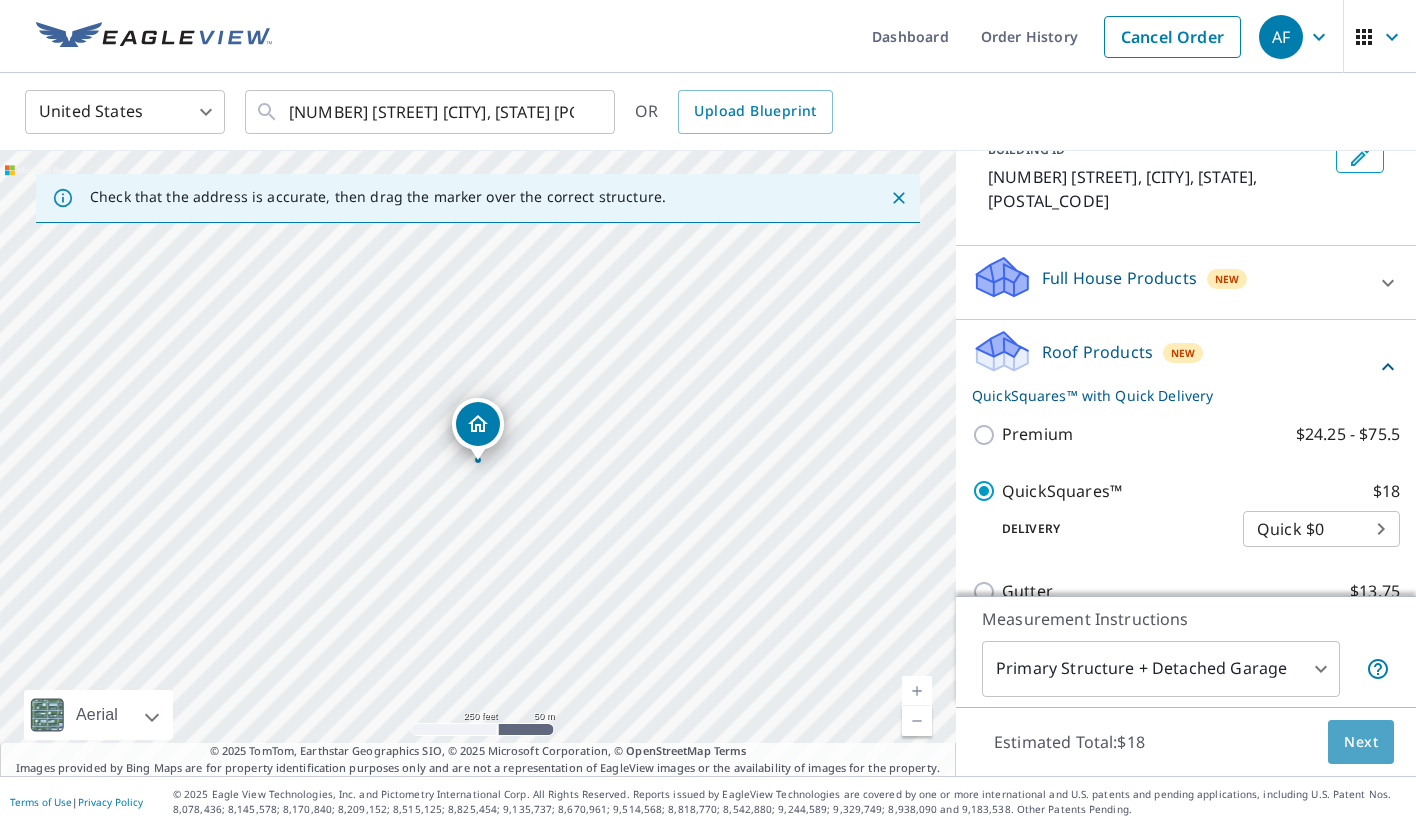 click on "Next" at bounding box center (1361, 742) 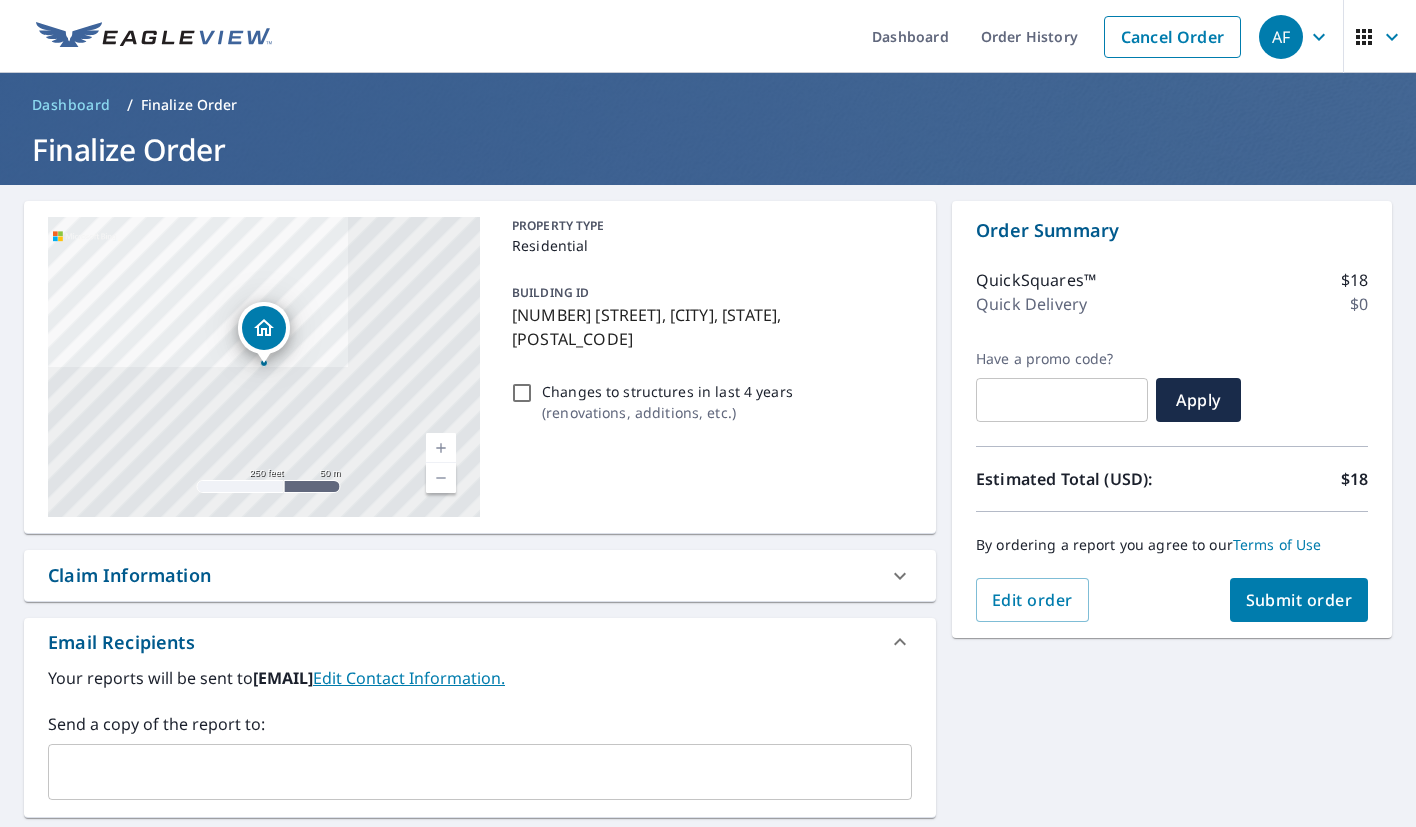 click on "Submit order" at bounding box center (1299, 600) 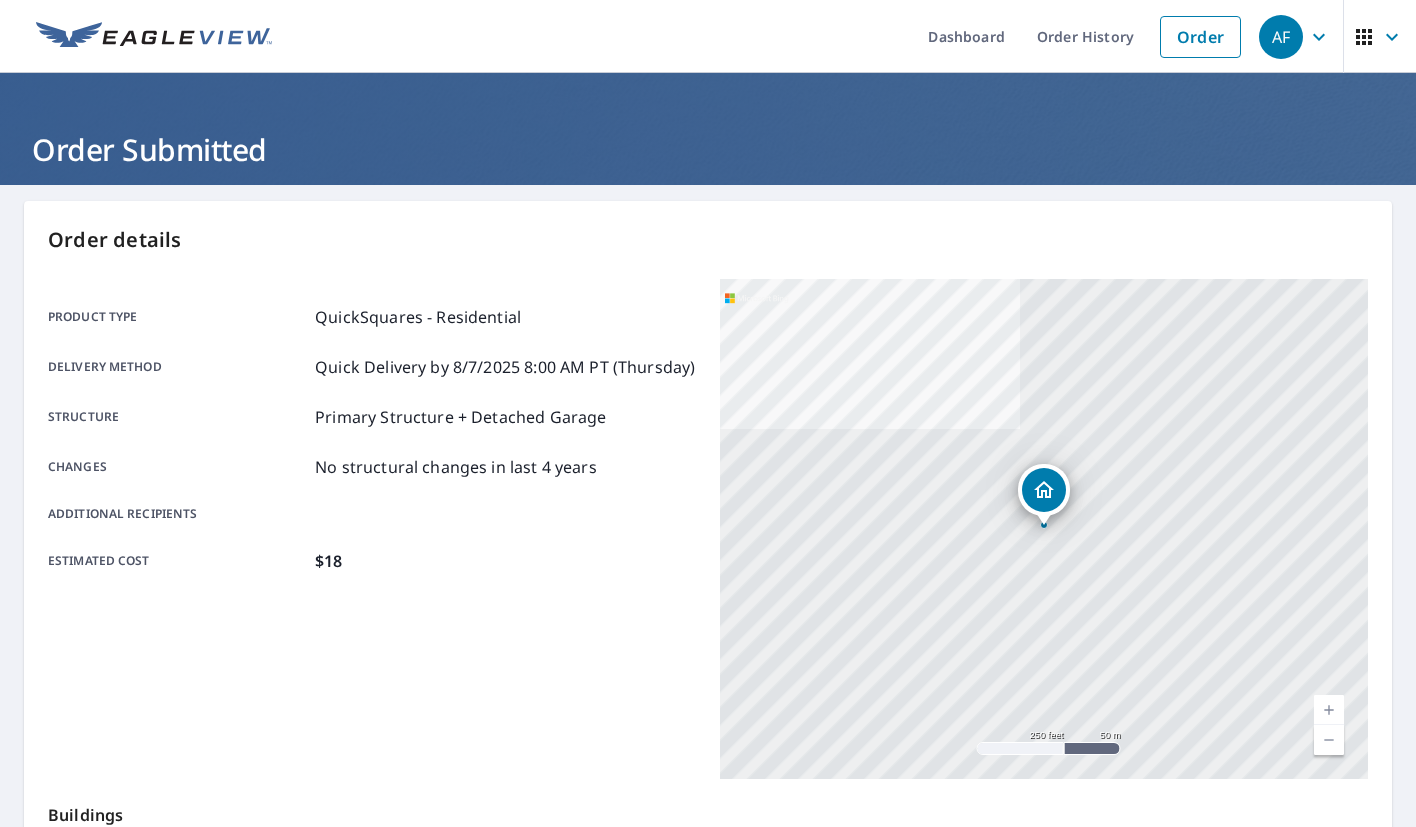 scroll, scrollTop: 349, scrollLeft: 0, axis: vertical 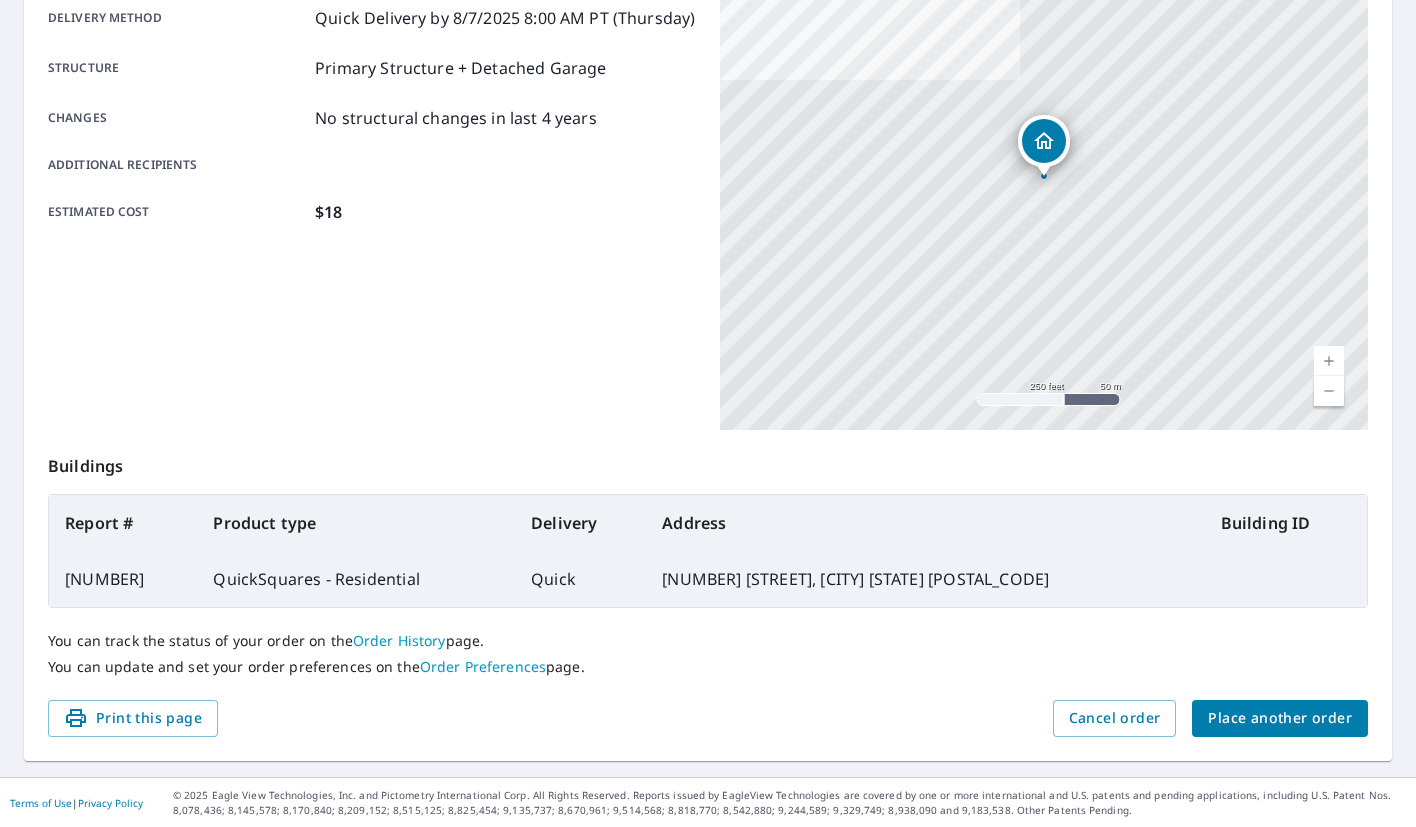 click on "Place another order" at bounding box center [1280, 718] 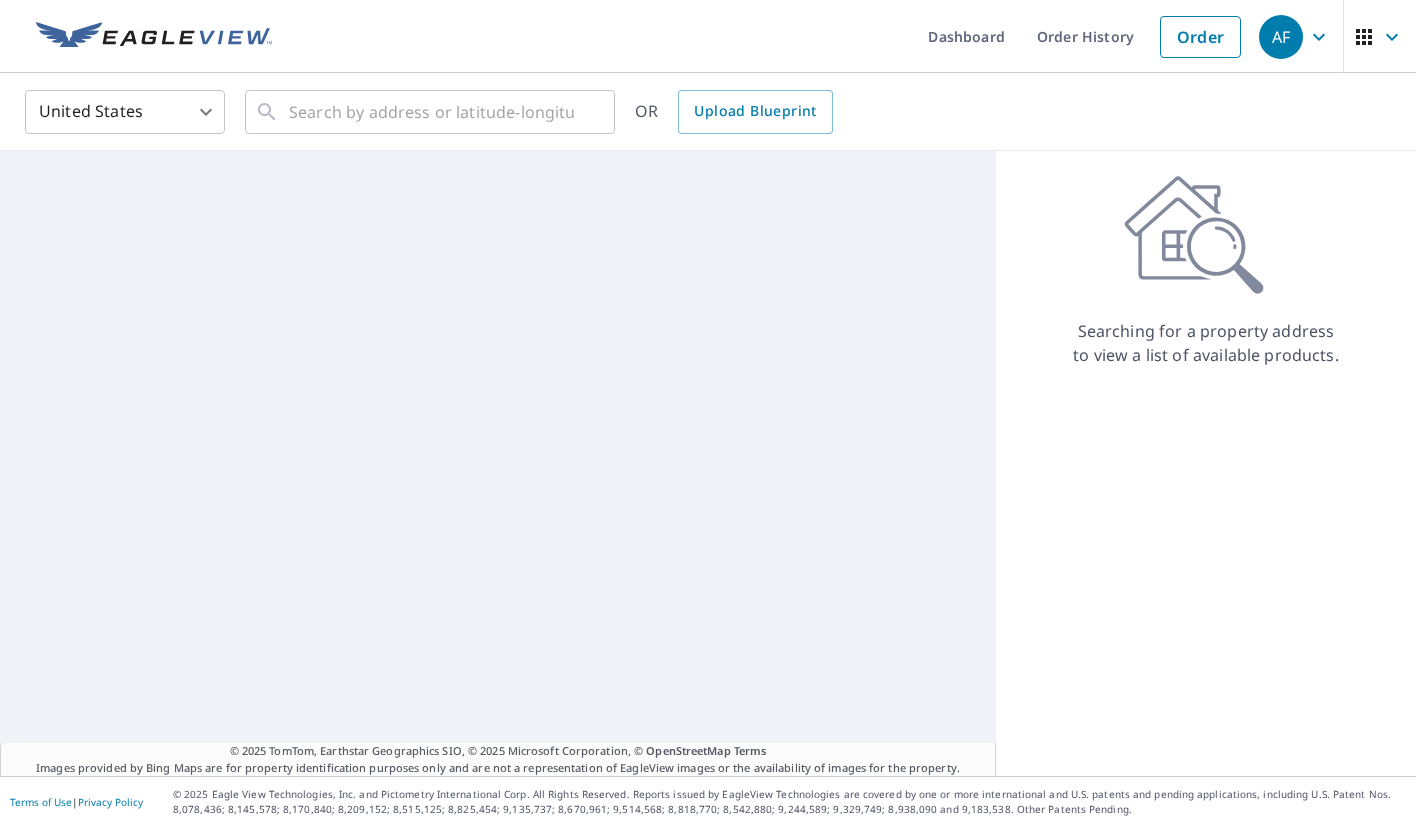 scroll, scrollTop: 0, scrollLeft: 0, axis: both 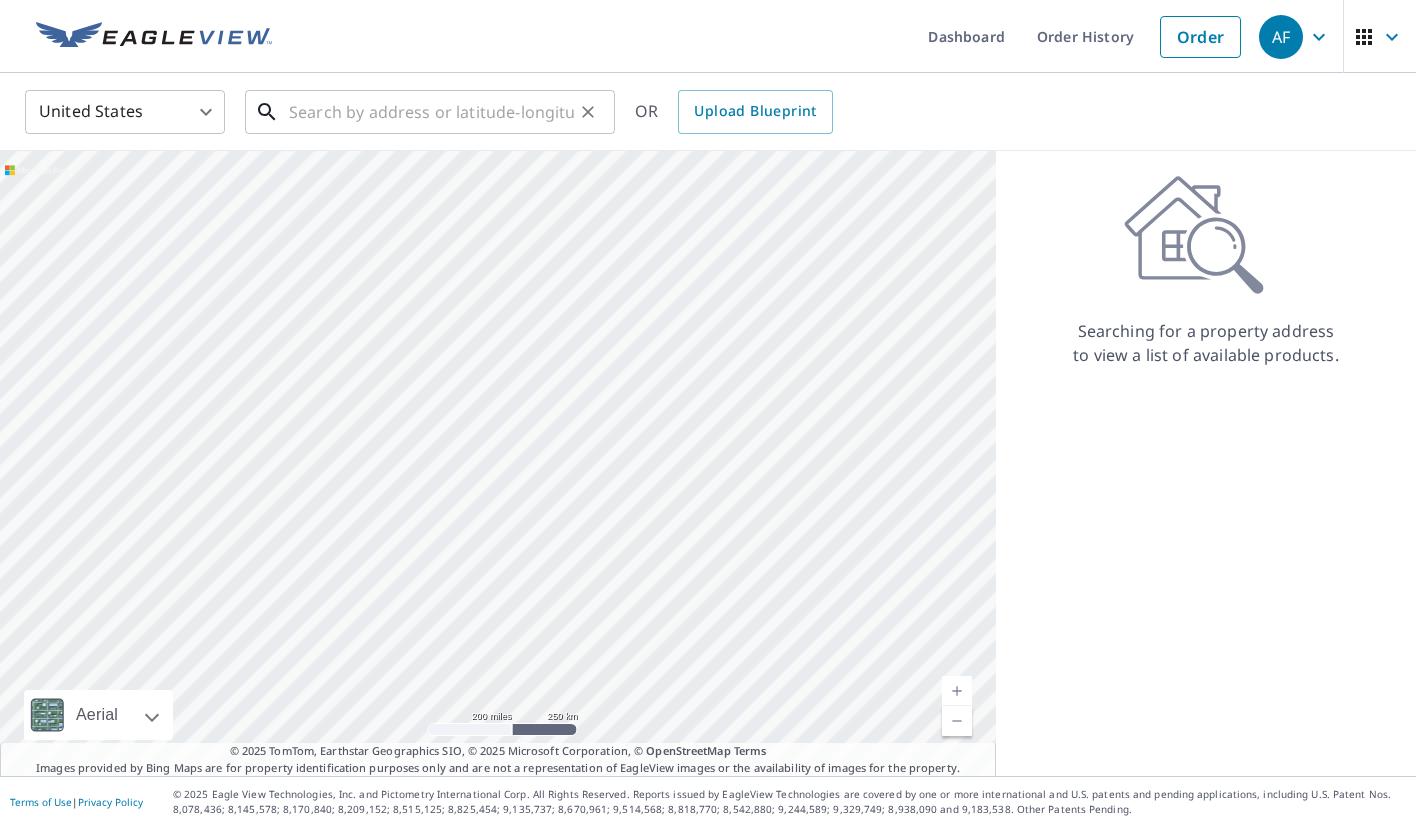 click at bounding box center (431, 112) 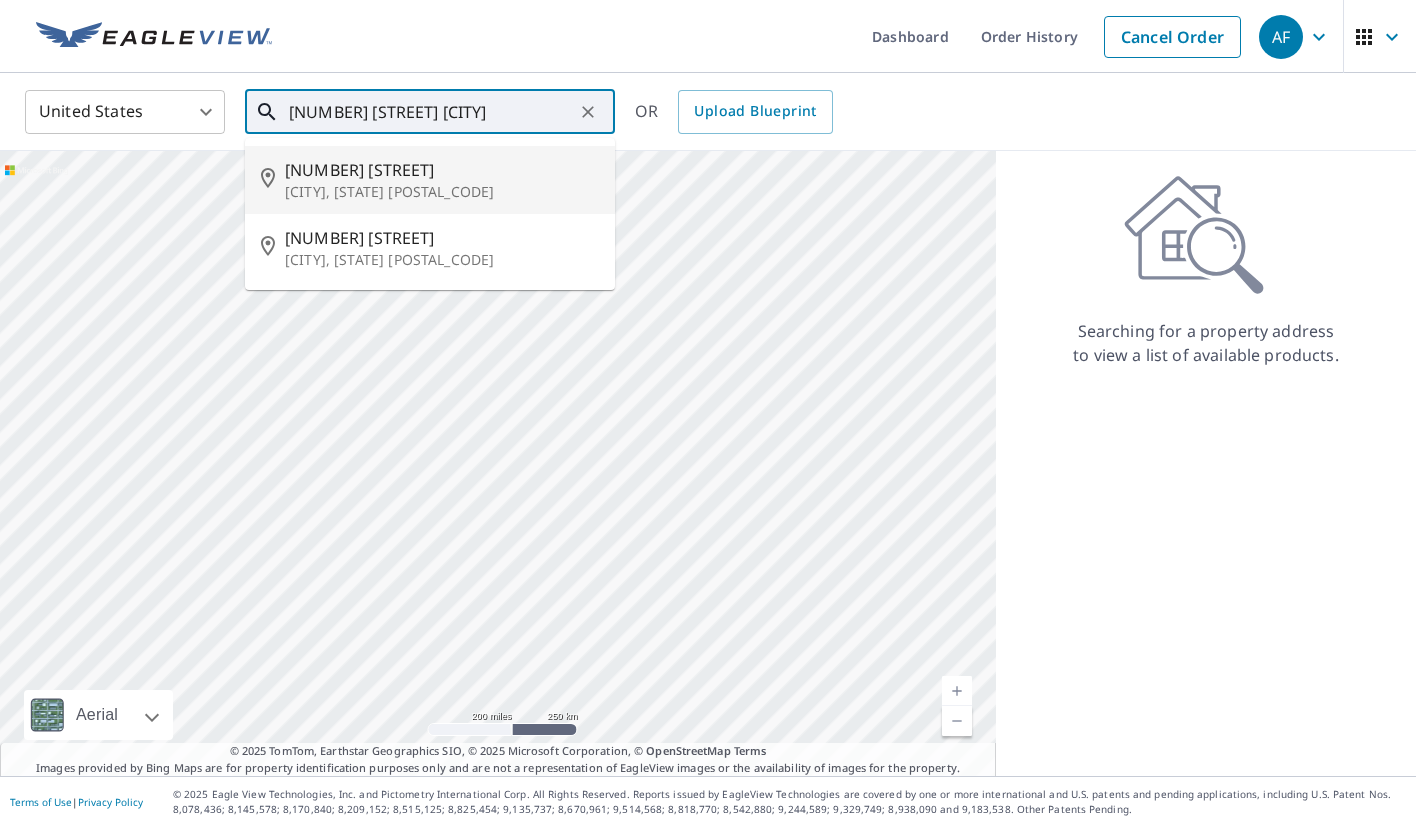 click on "[CITY], [STATE] [POSTAL_CODE]" at bounding box center [442, 192] 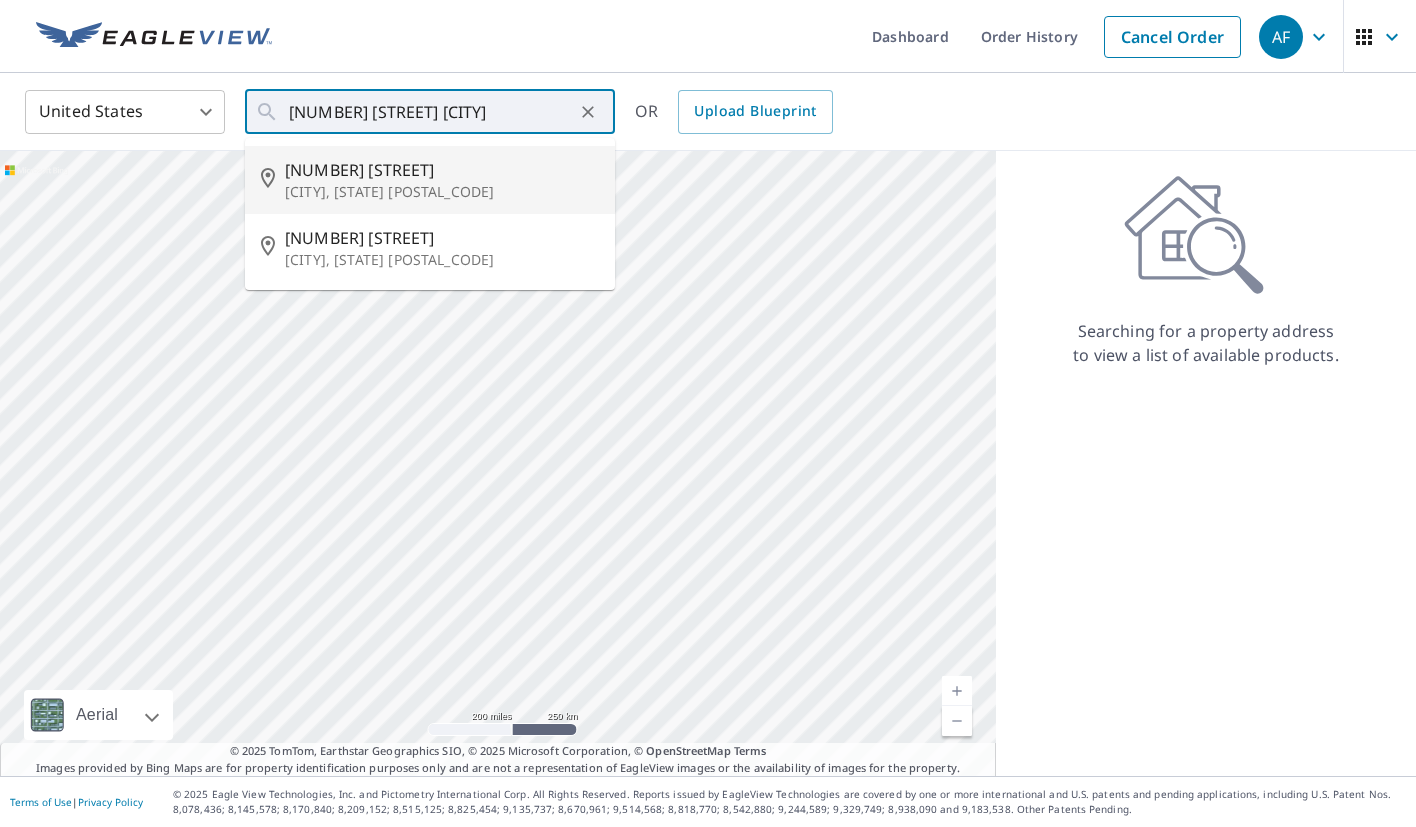 type on "[NUMBER] [STREET] [CITY], [STATE], [POSTAL_CODE]" 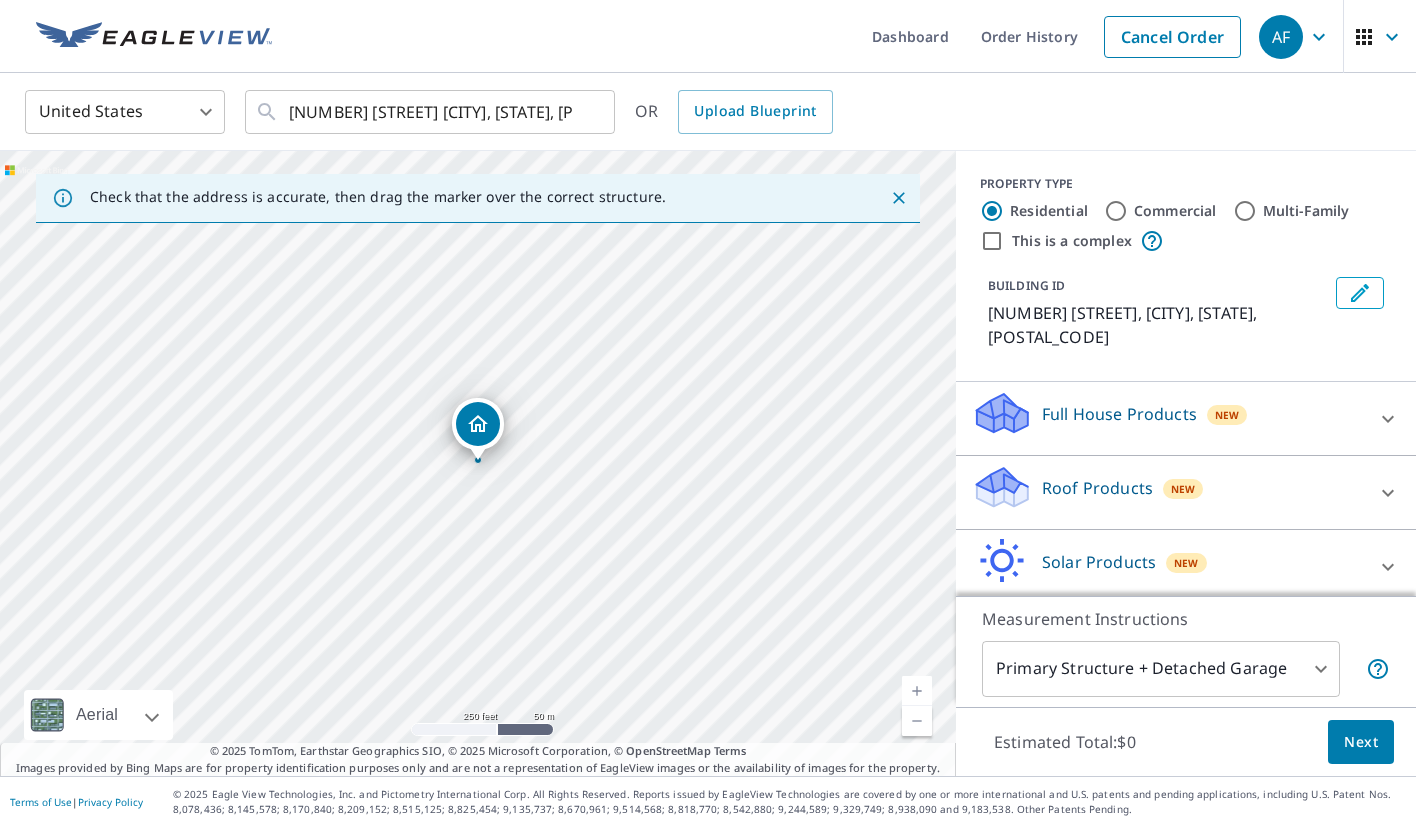 scroll, scrollTop: 13, scrollLeft: 0, axis: vertical 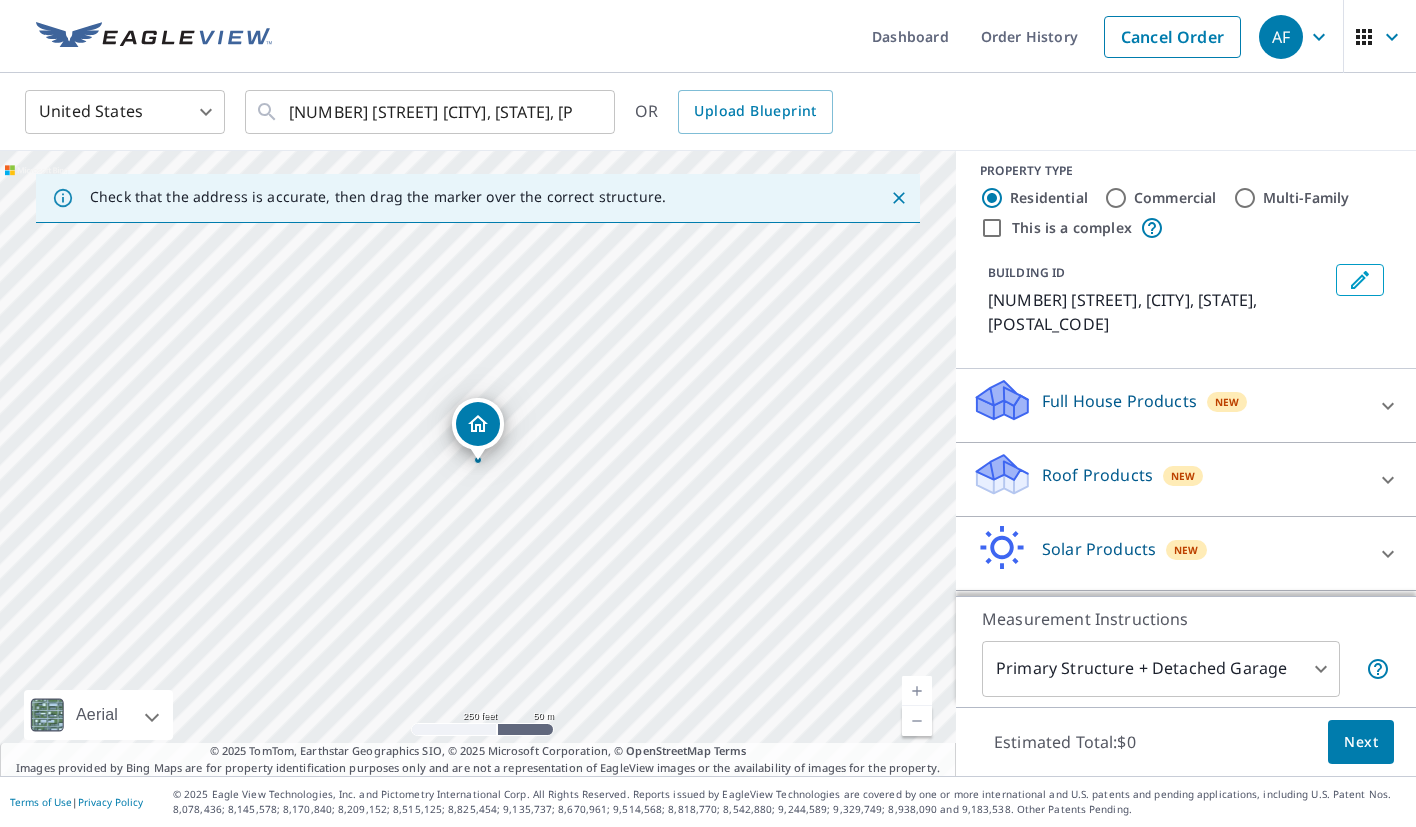 click on "Roof Products" at bounding box center (1097, 475) 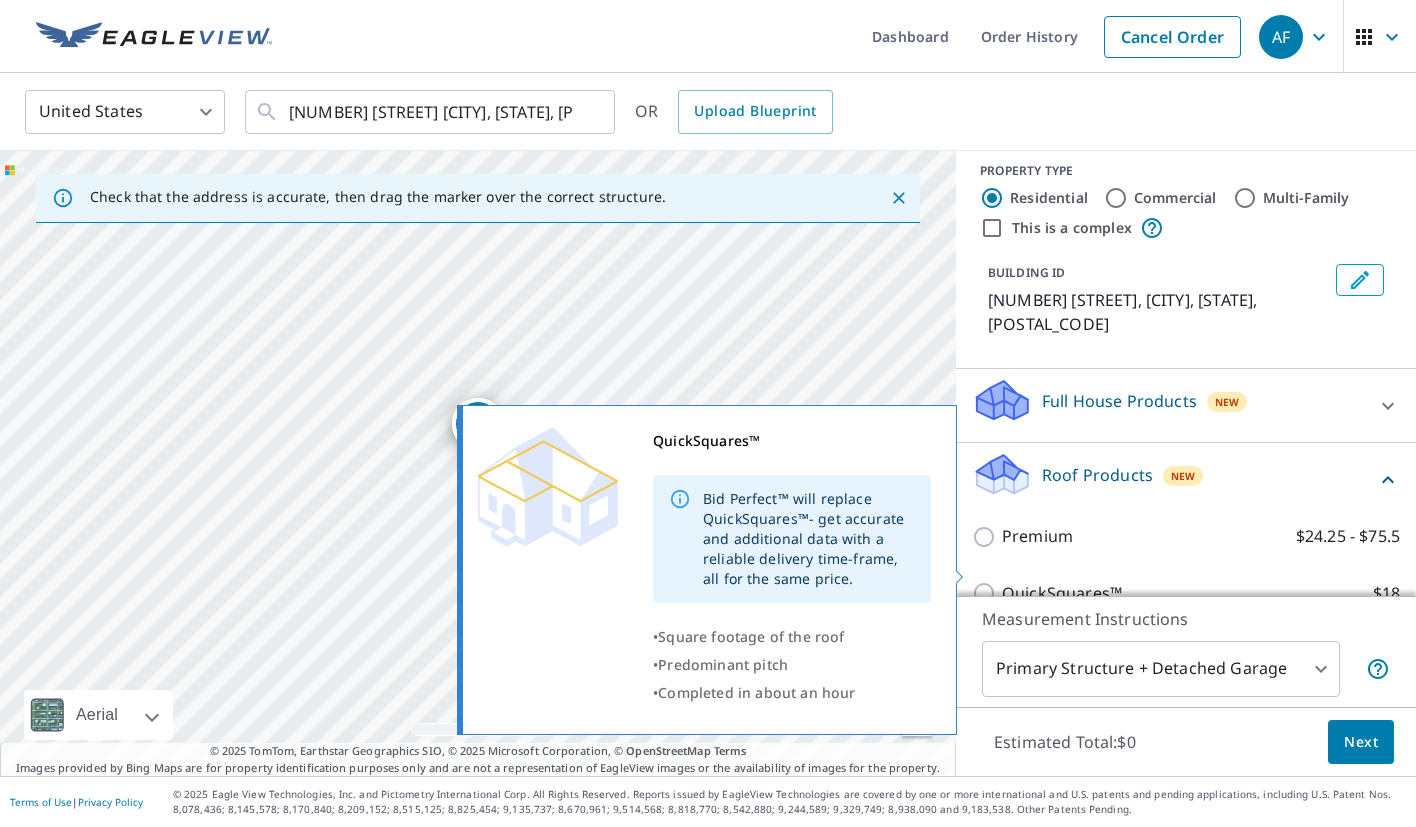 click on "QuickSquares™" at bounding box center [1062, 593] 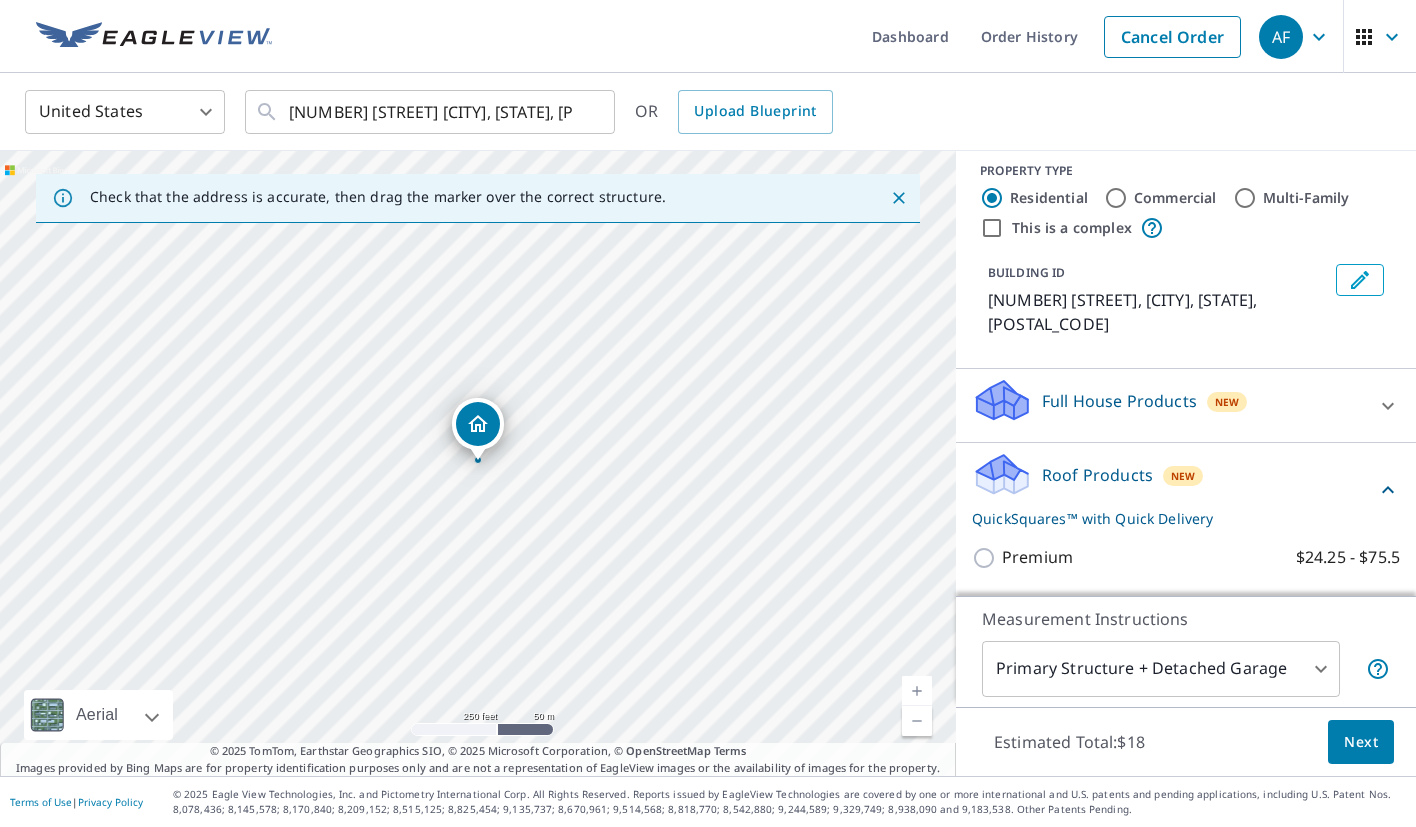 click on "Next" at bounding box center [1361, 742] 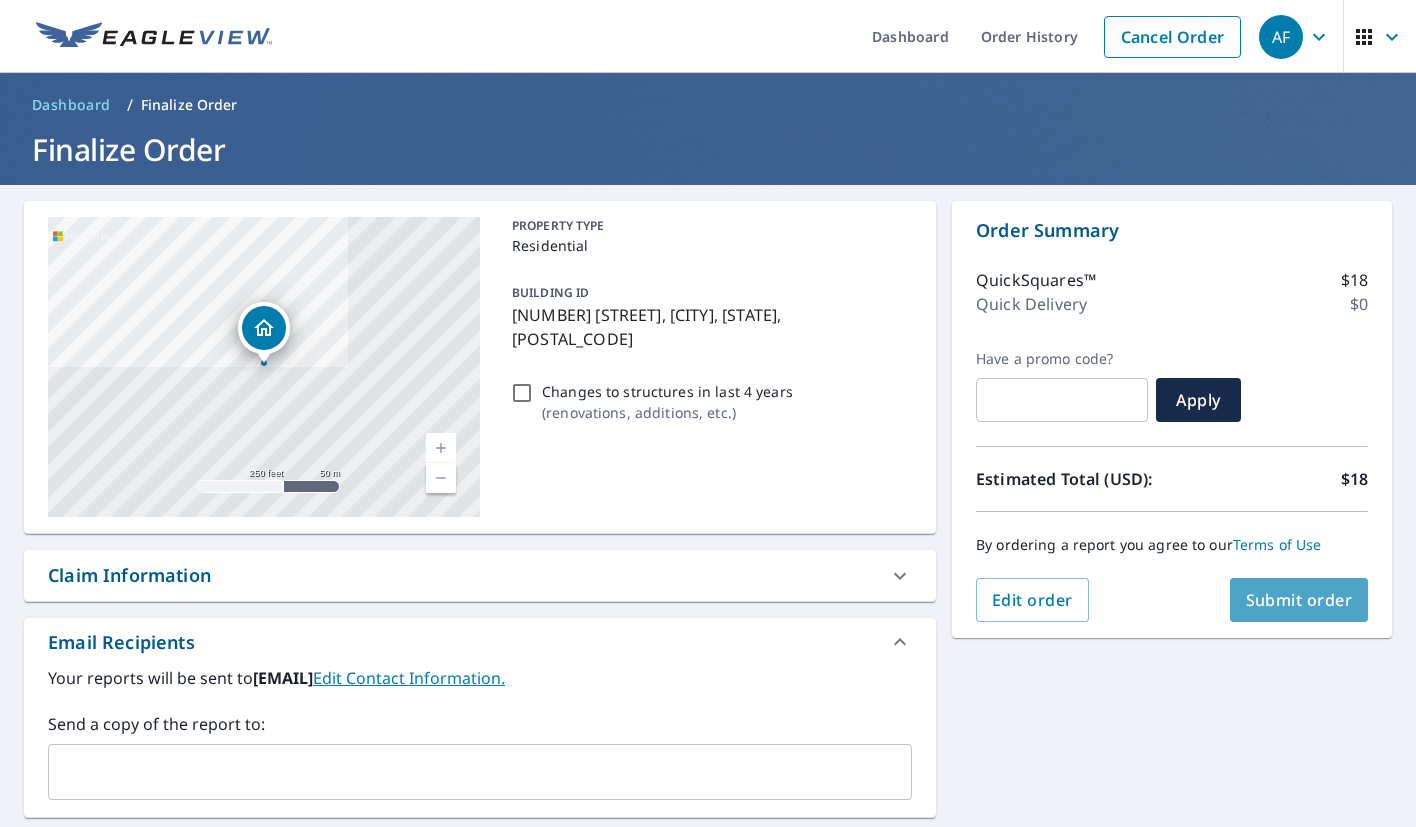 click on "Submit order" at bounding box center [1299, 600] 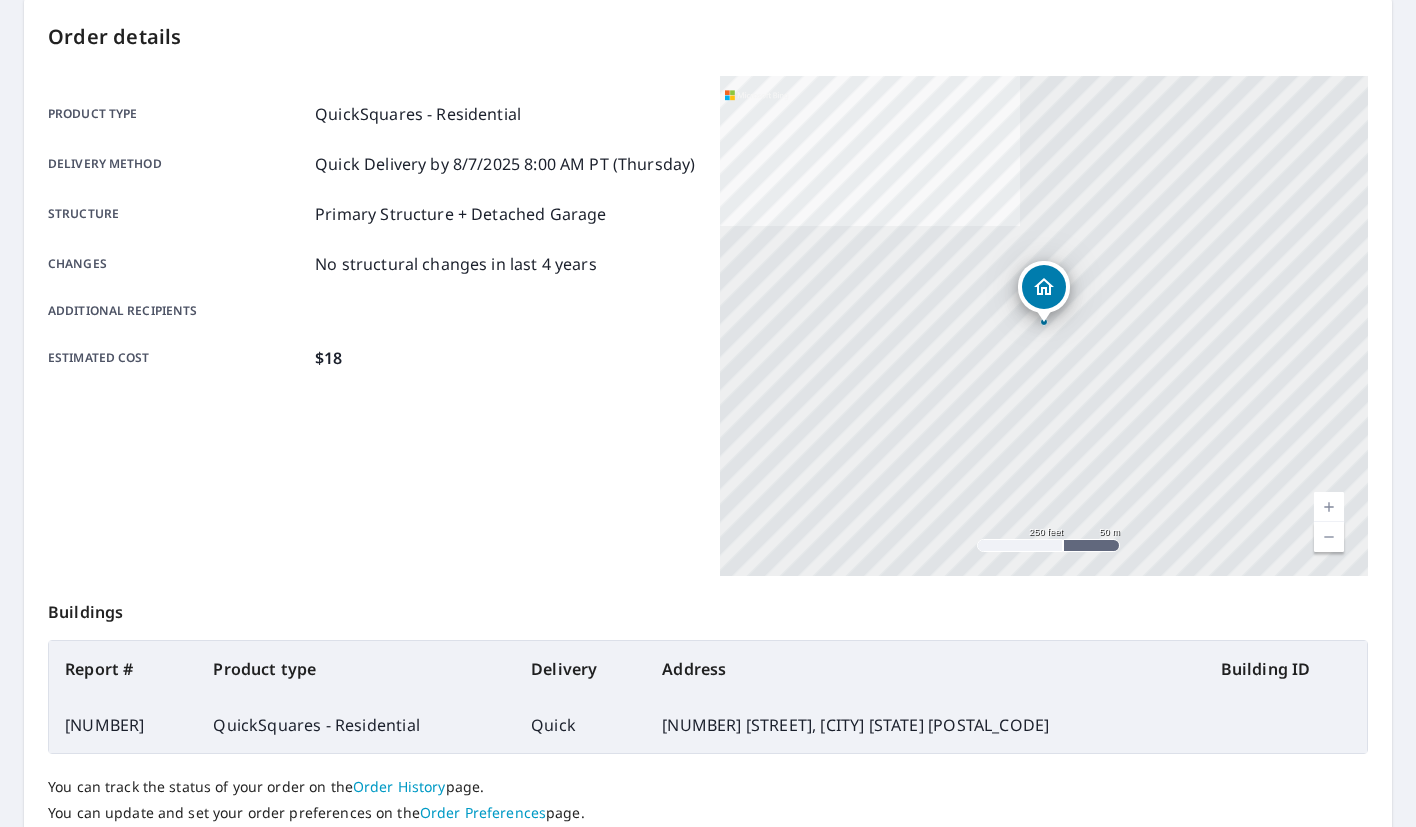 scroll, scrollTop: 292, scrollLeft: 0, axis: vertical 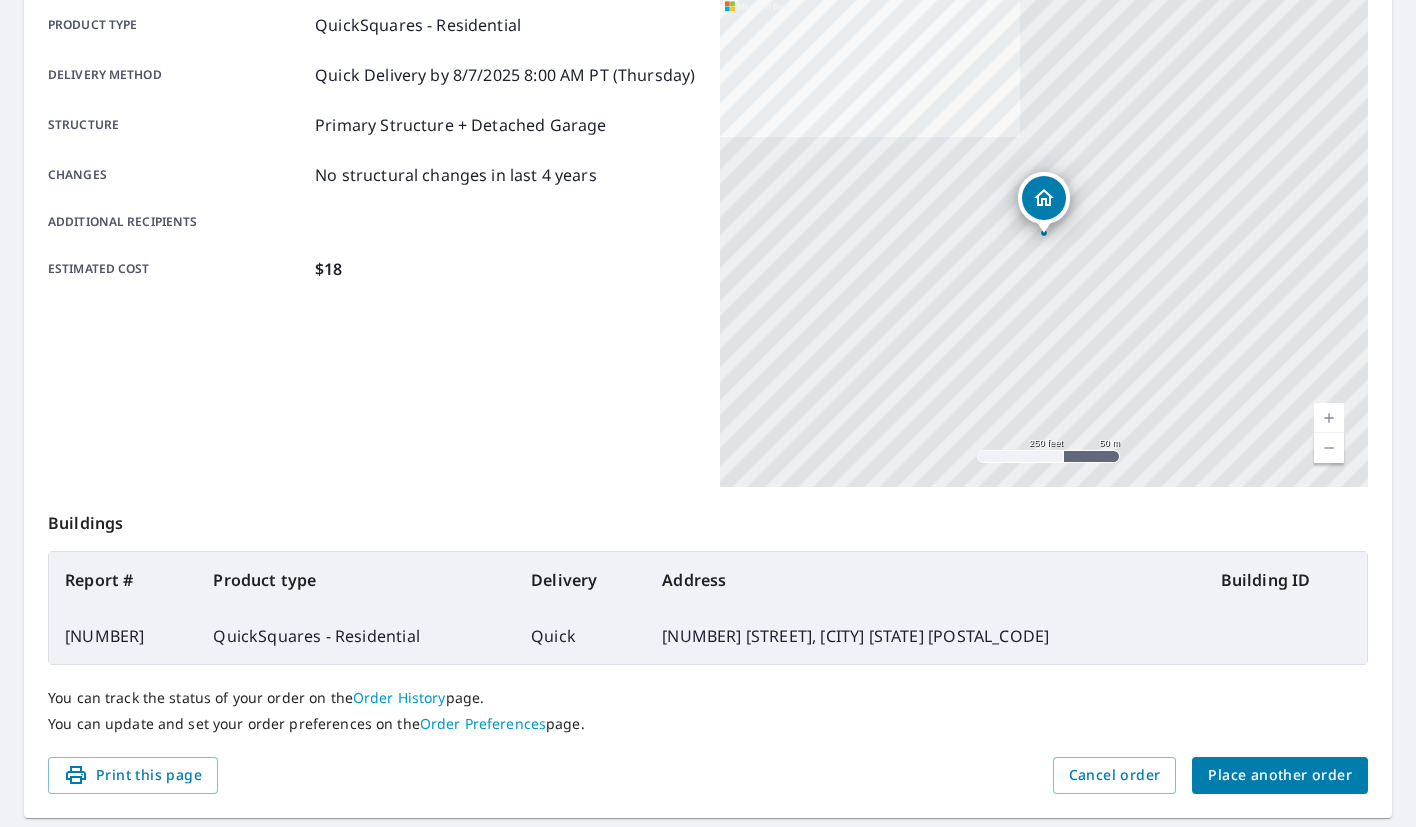 click on "Place another order" at bounding box center (1280, 775) 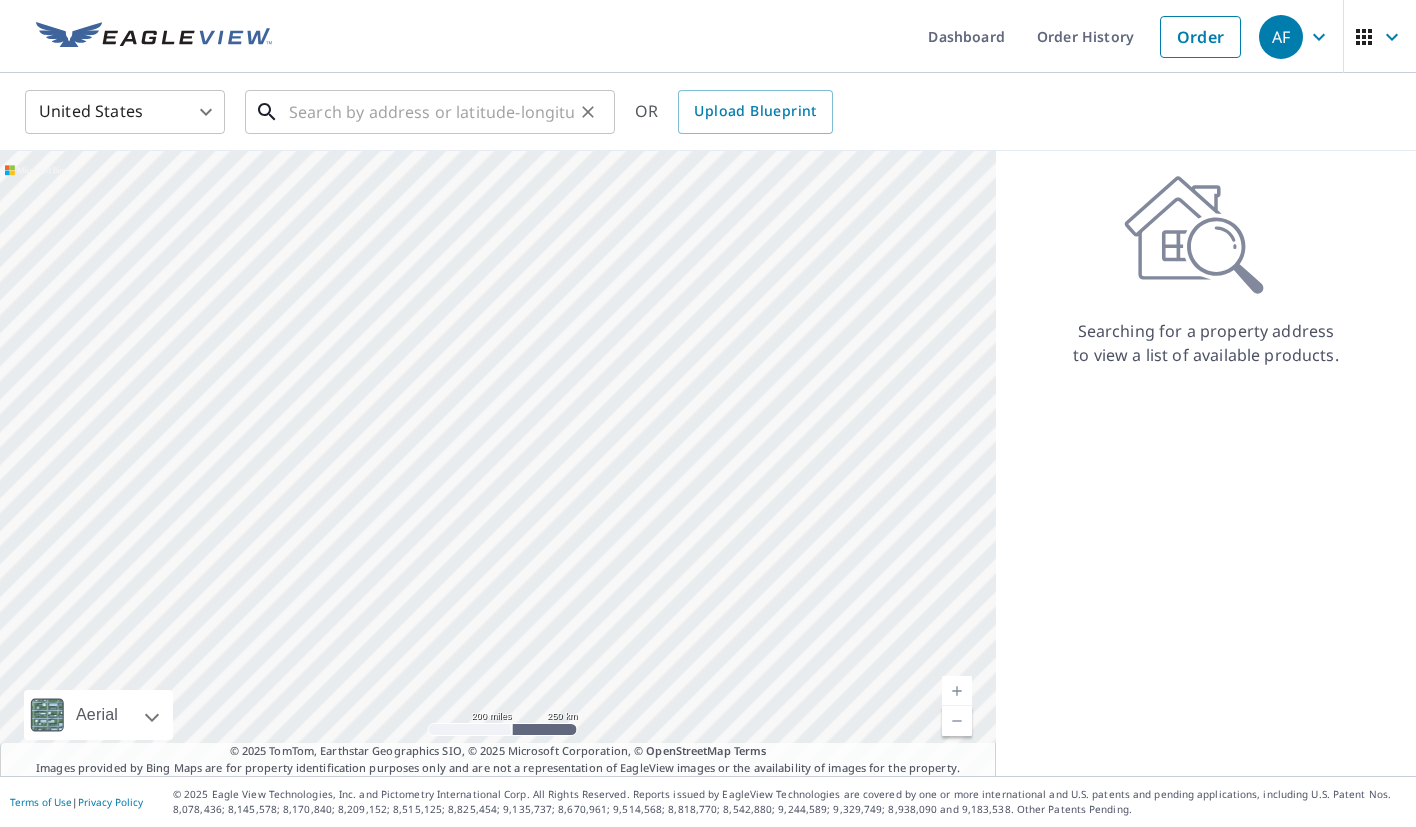 click at bounding box center [431, 112] 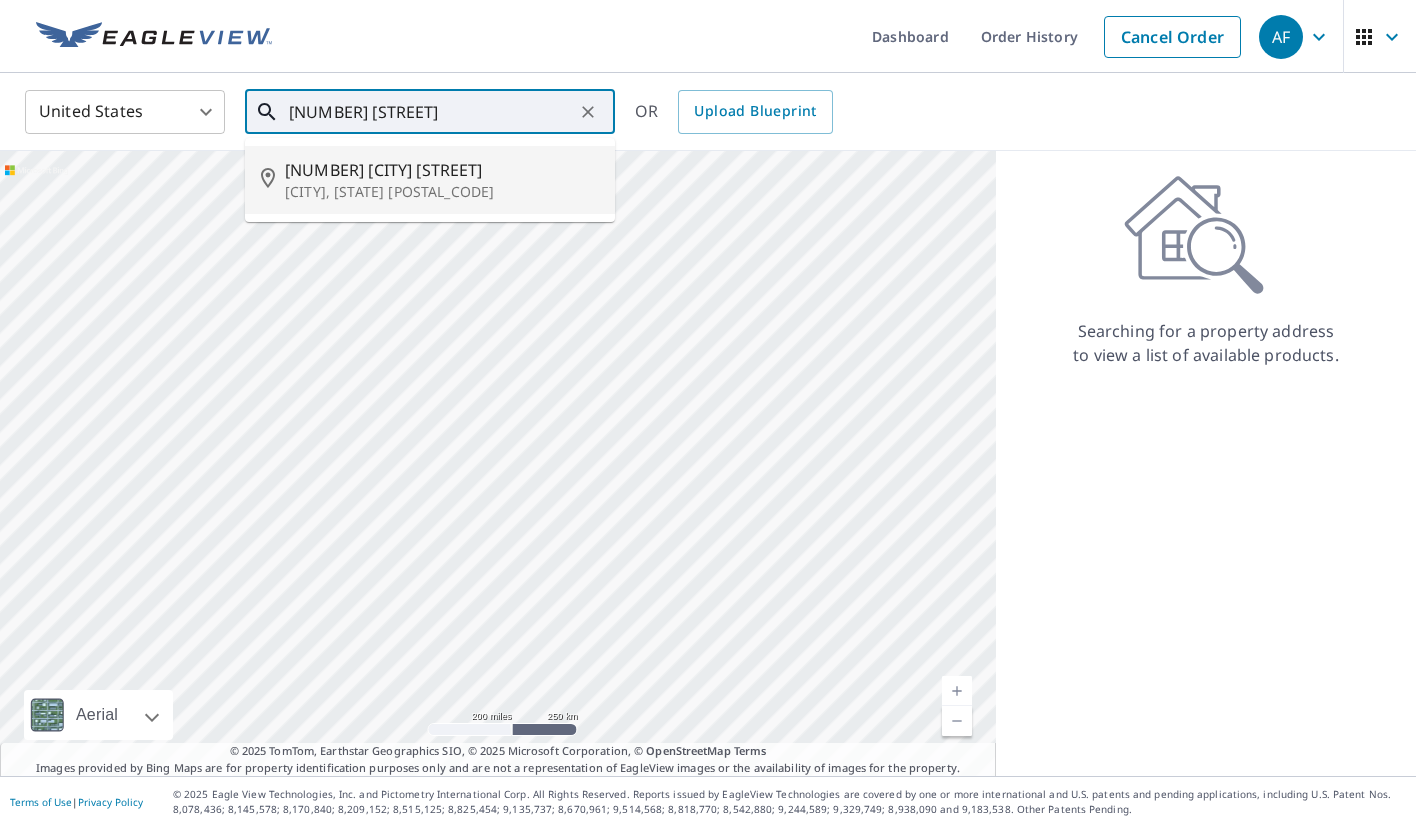 click on "[NUMBER] [CITY] [STREET]" at bounding box center [442, 170] 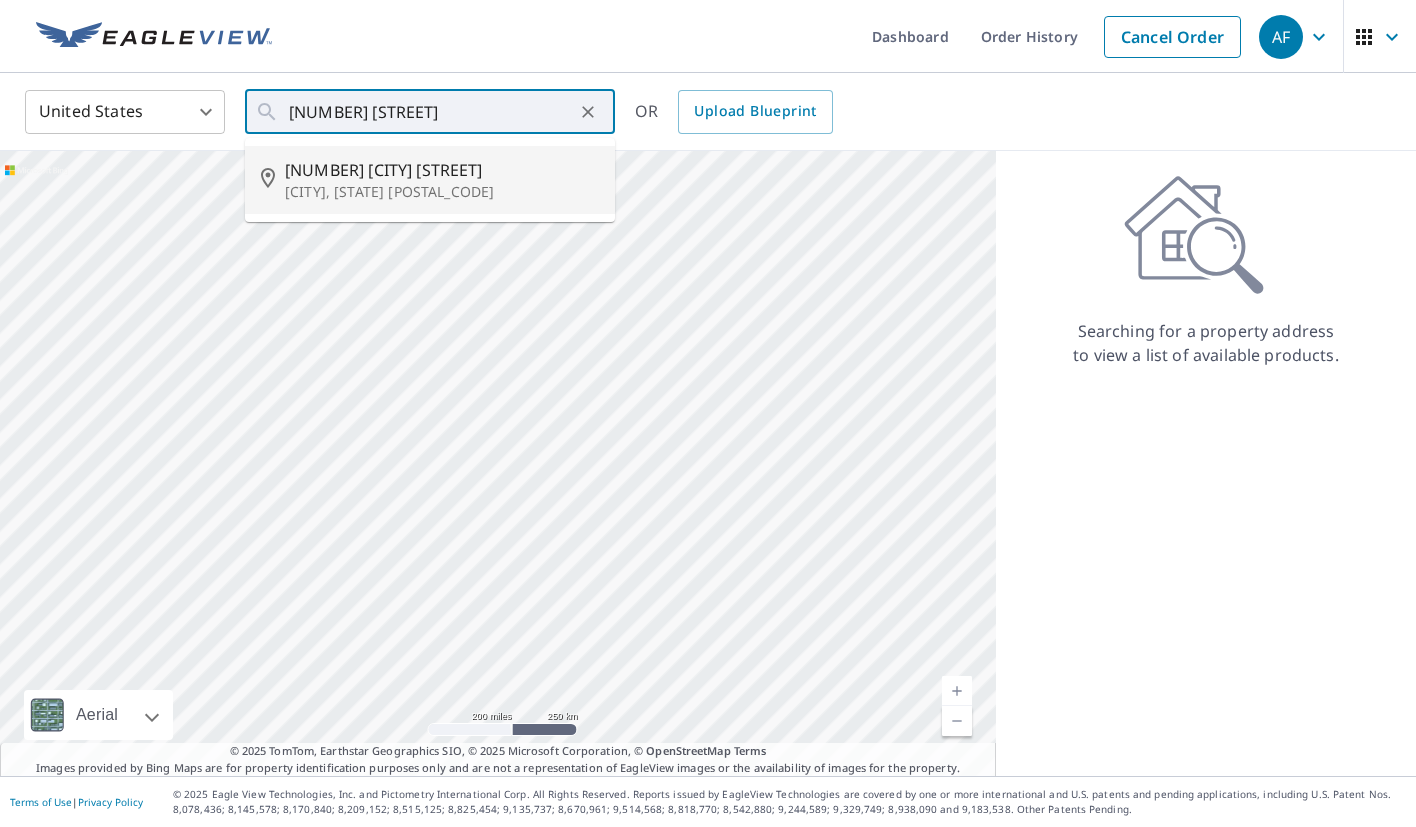 type on "[NUMBER] [STREET] [CITY], [STATE] [POSTAL_CODE]" 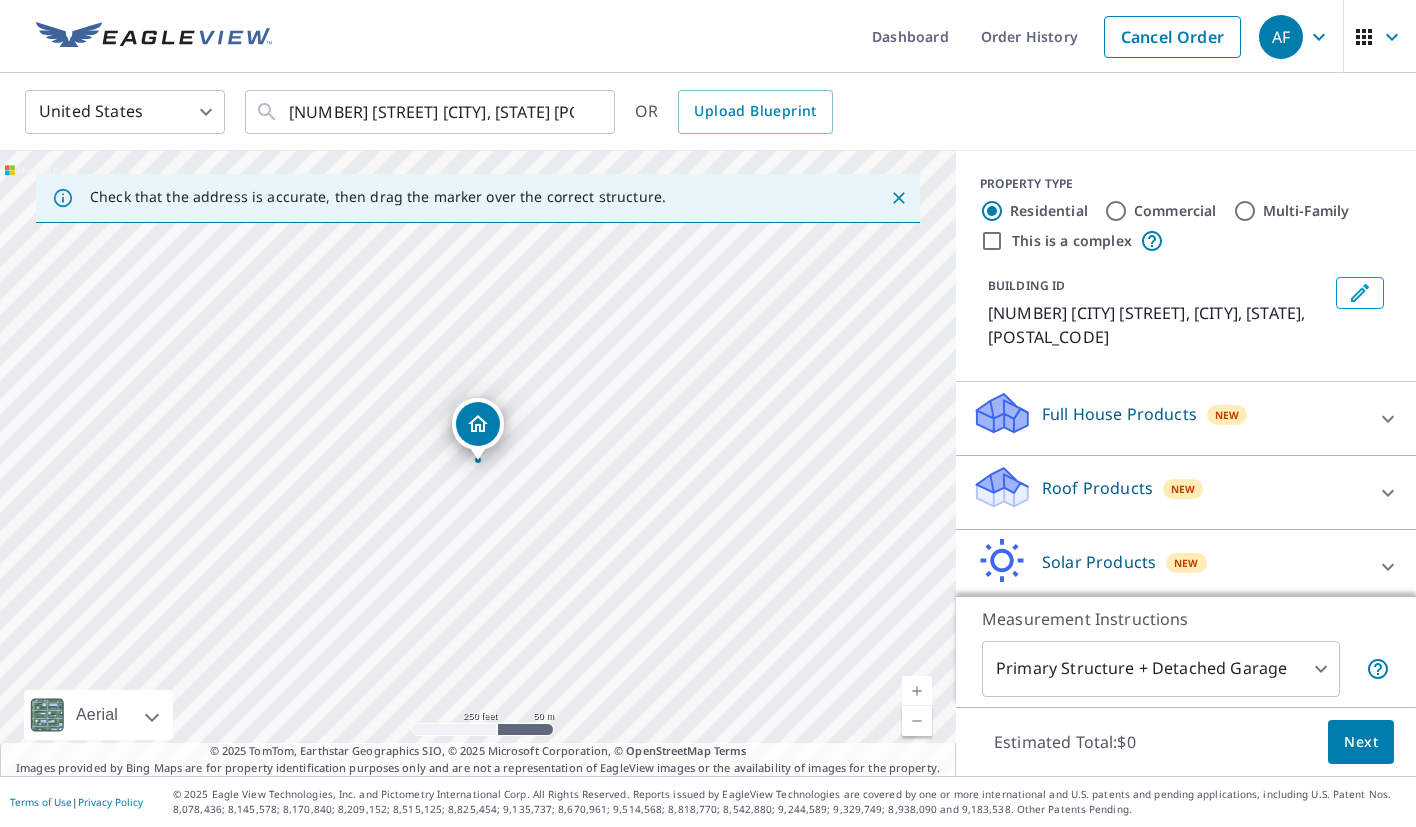 click on "Roof Products" at bounding box center [1097, 488] 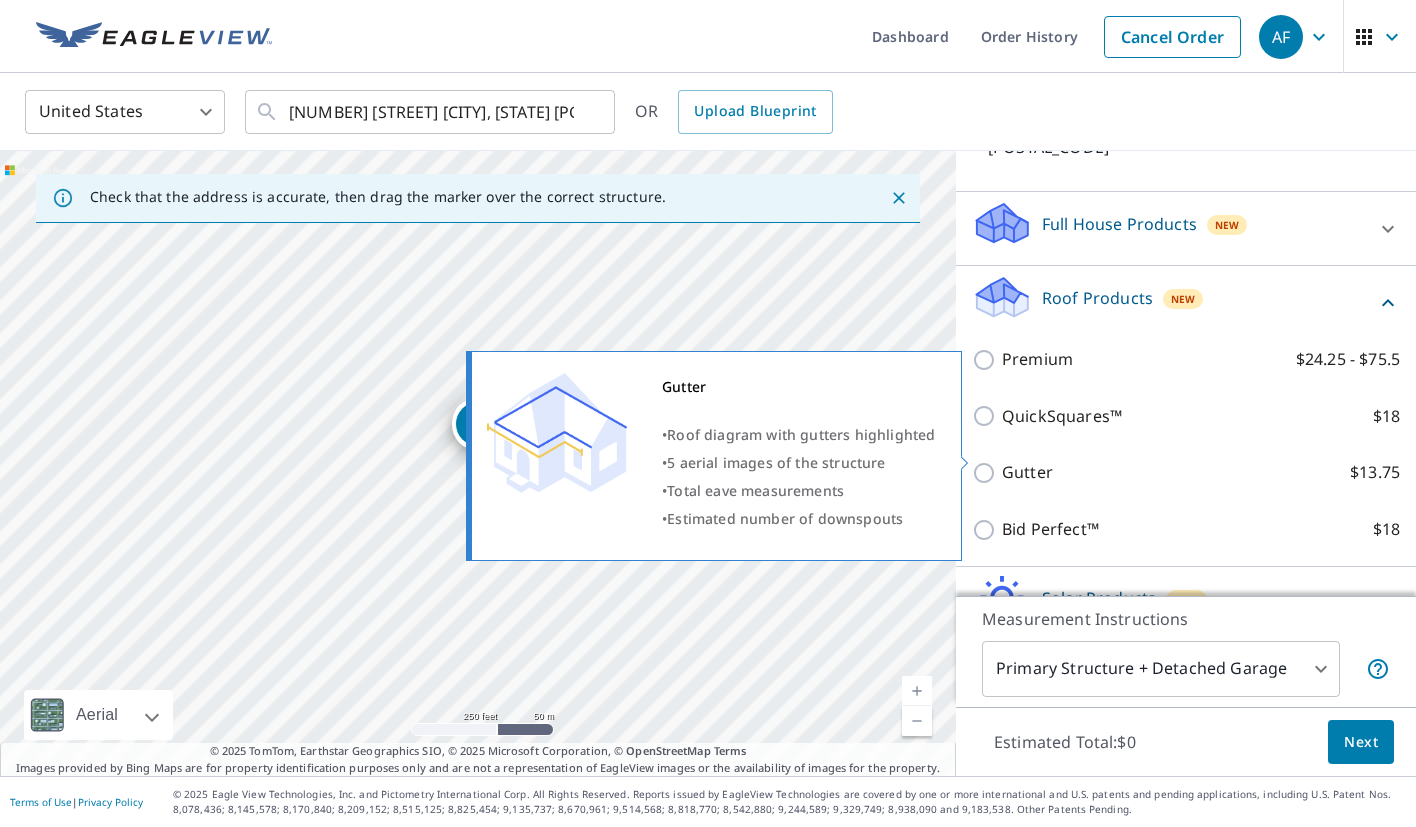 scroll, scrollTop: 216, scrollLeft: 0, axis: vertical 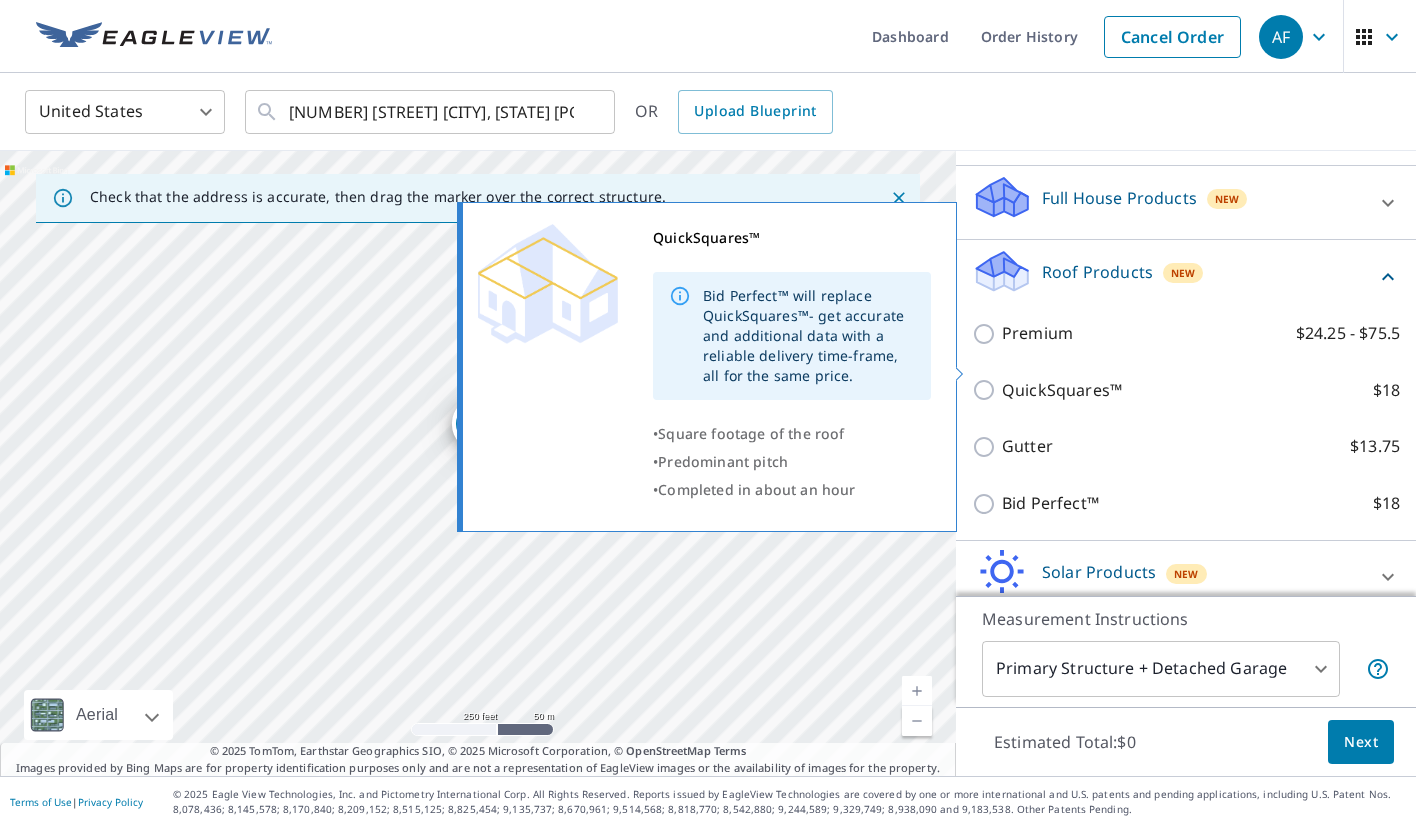 click on "QuickSquares™" at bounding box center (1062, 390) 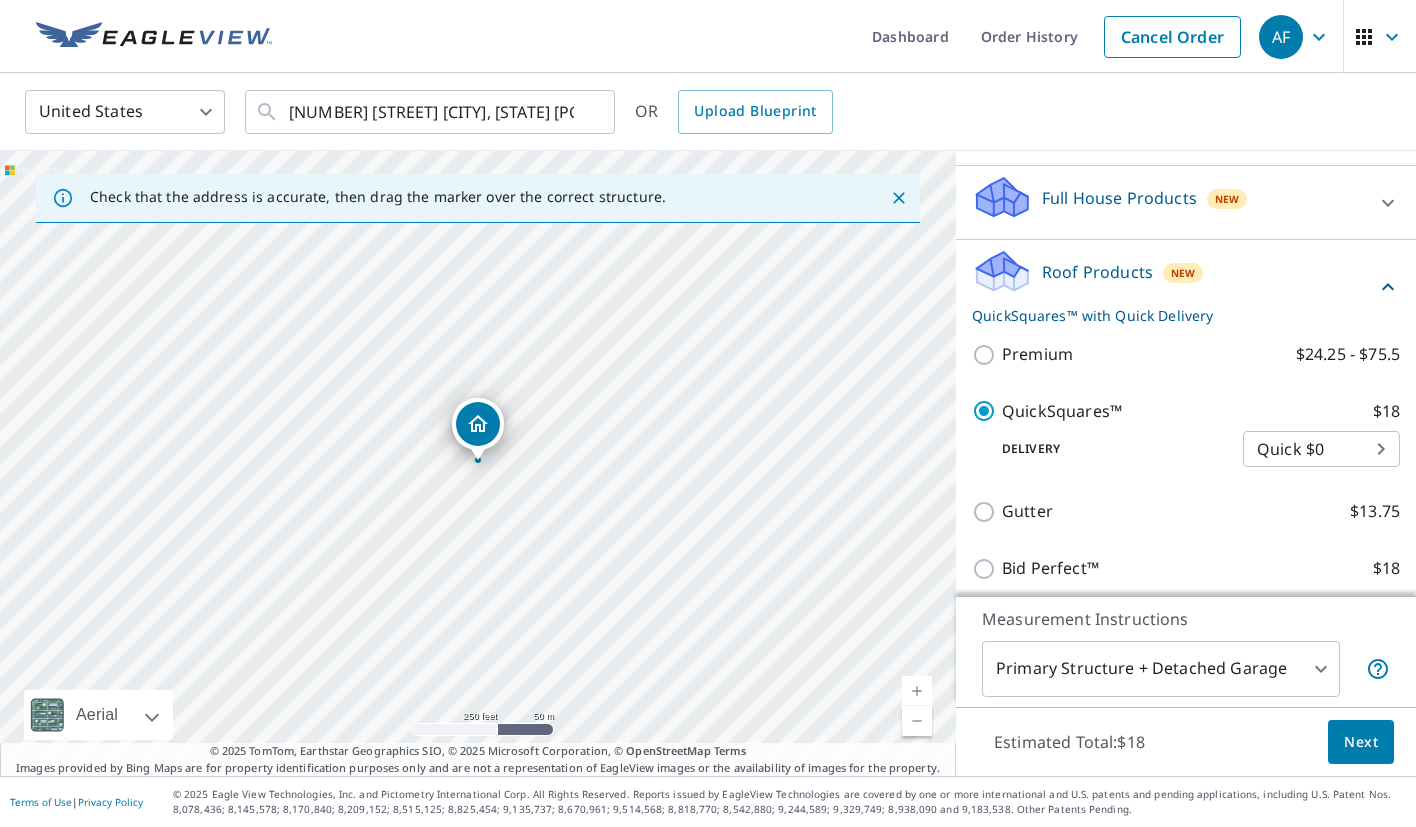 scroll, scrollTop: 352, scrollLeft: 0, axis: vertical 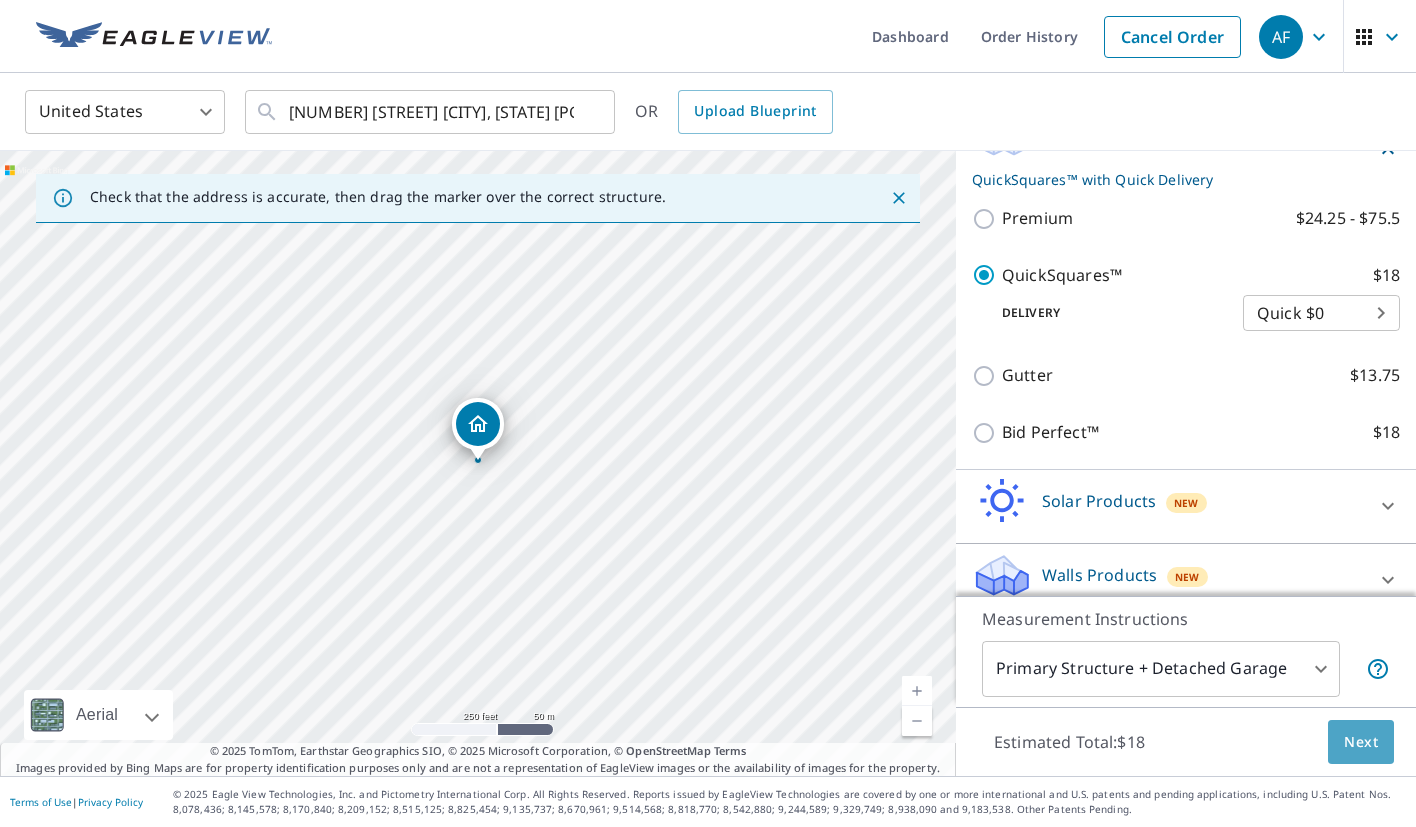 click on "Next" at bounding box center (1361, 742) 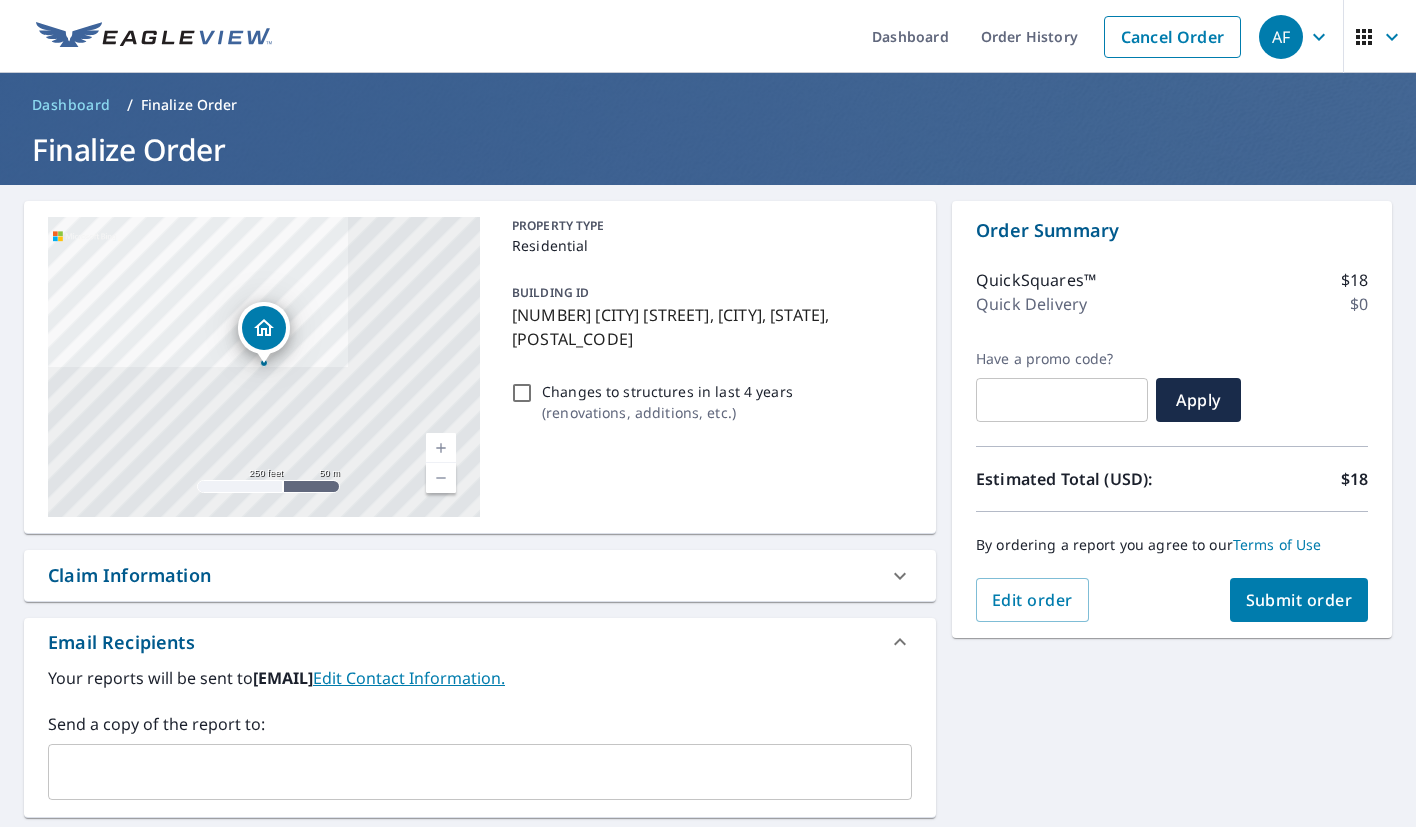 click at bounding box center [441, 478] 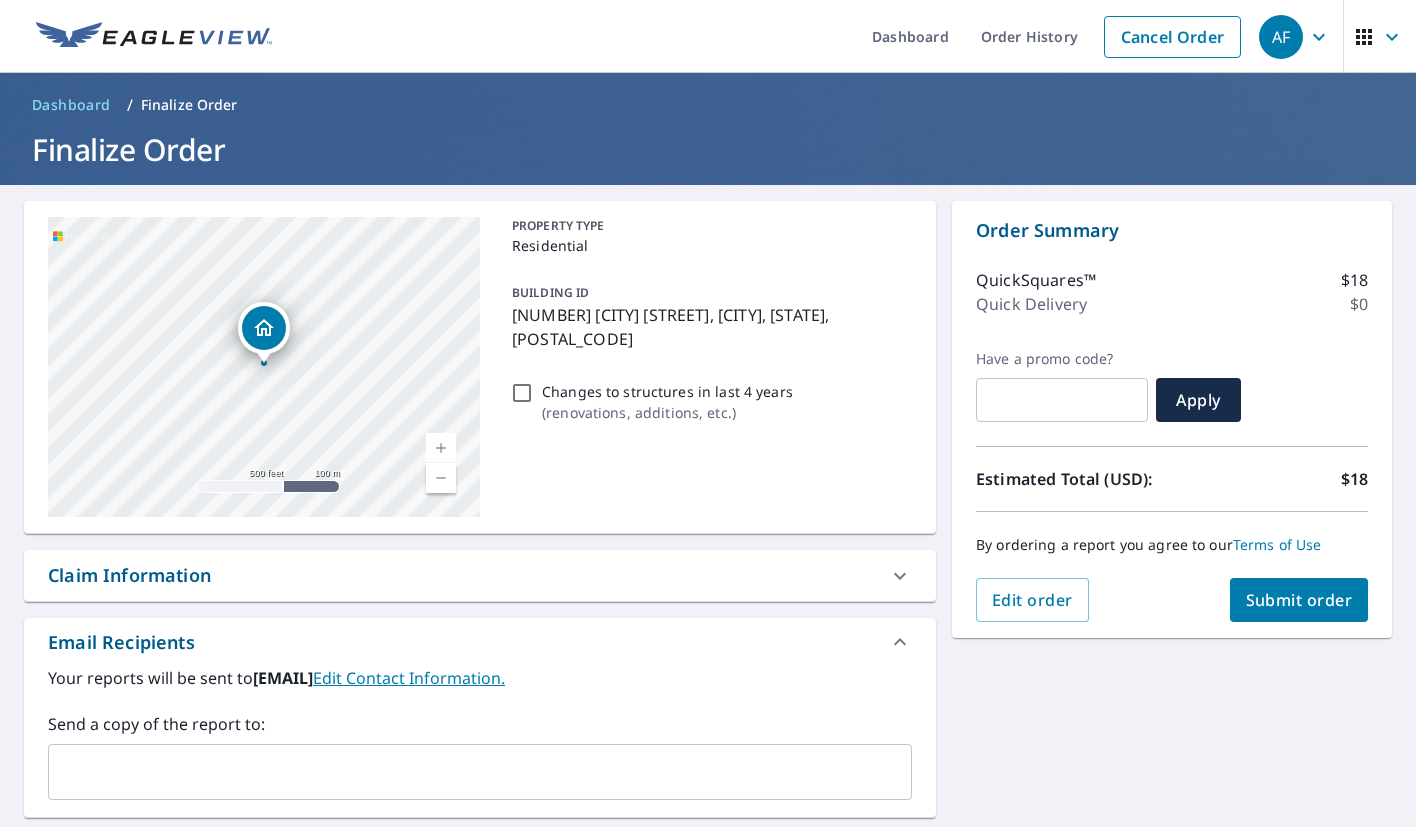 click at bounding box center [441, 478] 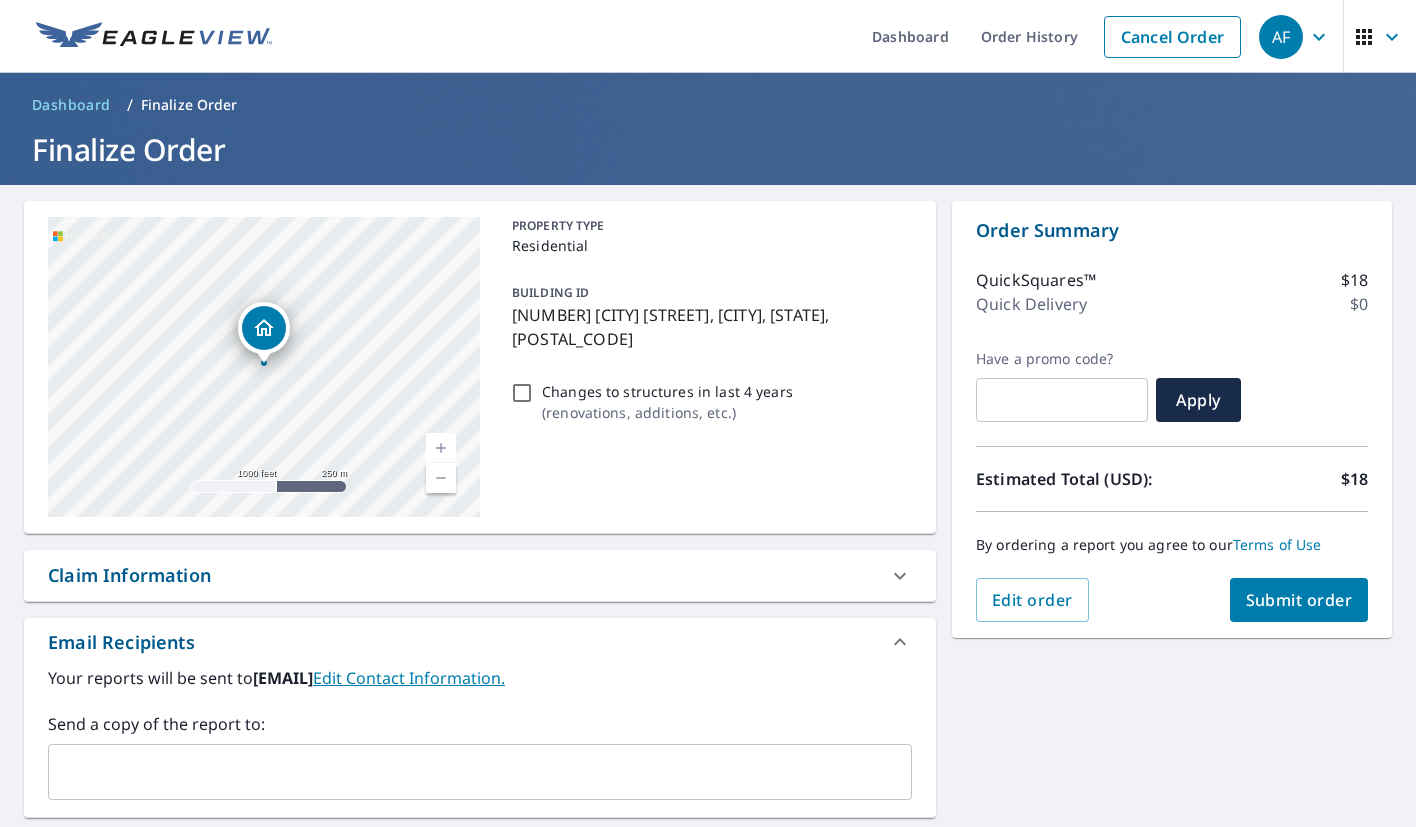 click on "Submit order" at bounding box center (1299, 600) 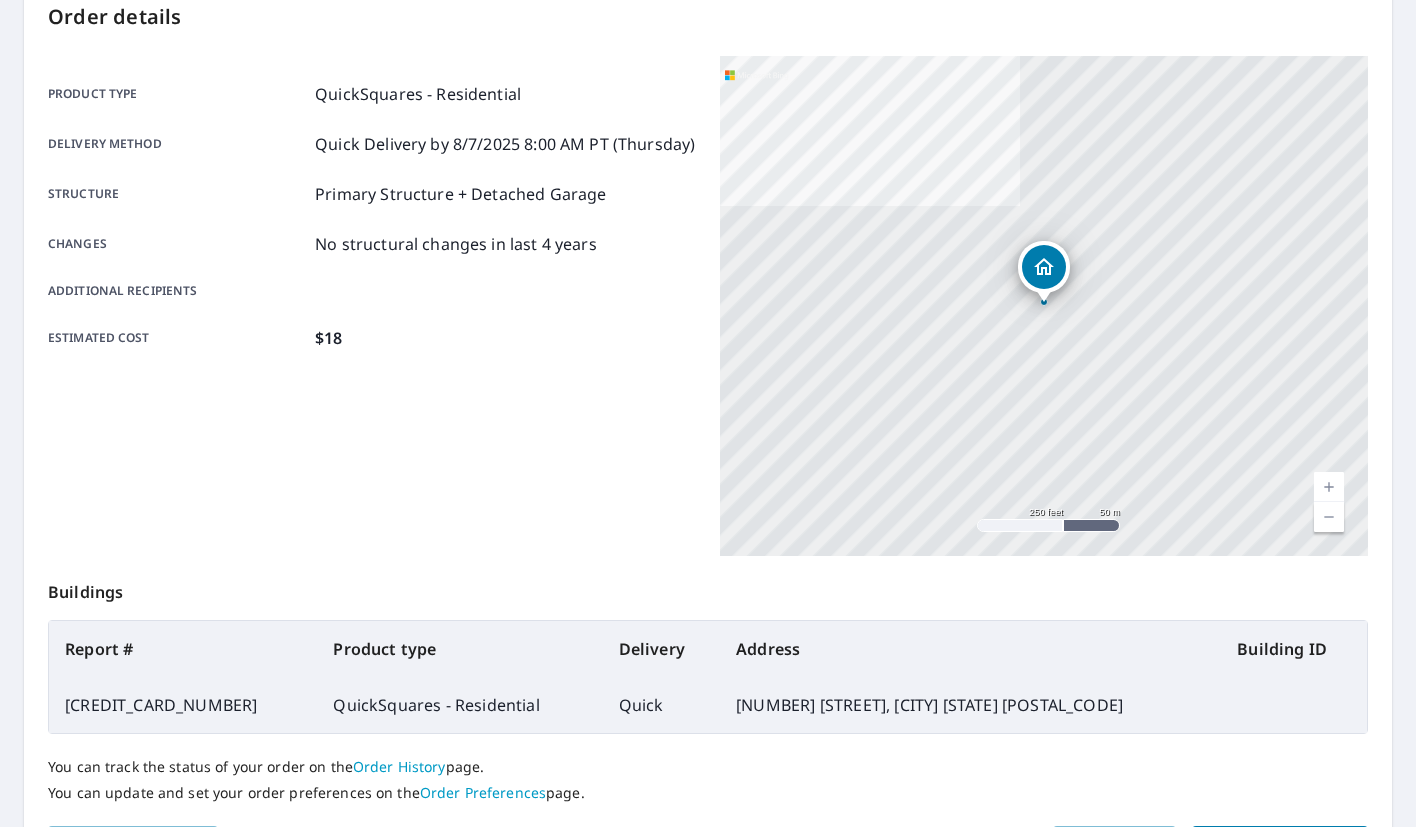 scroll, scrollTop: 349, scrollLeft: 0, axis: vertical 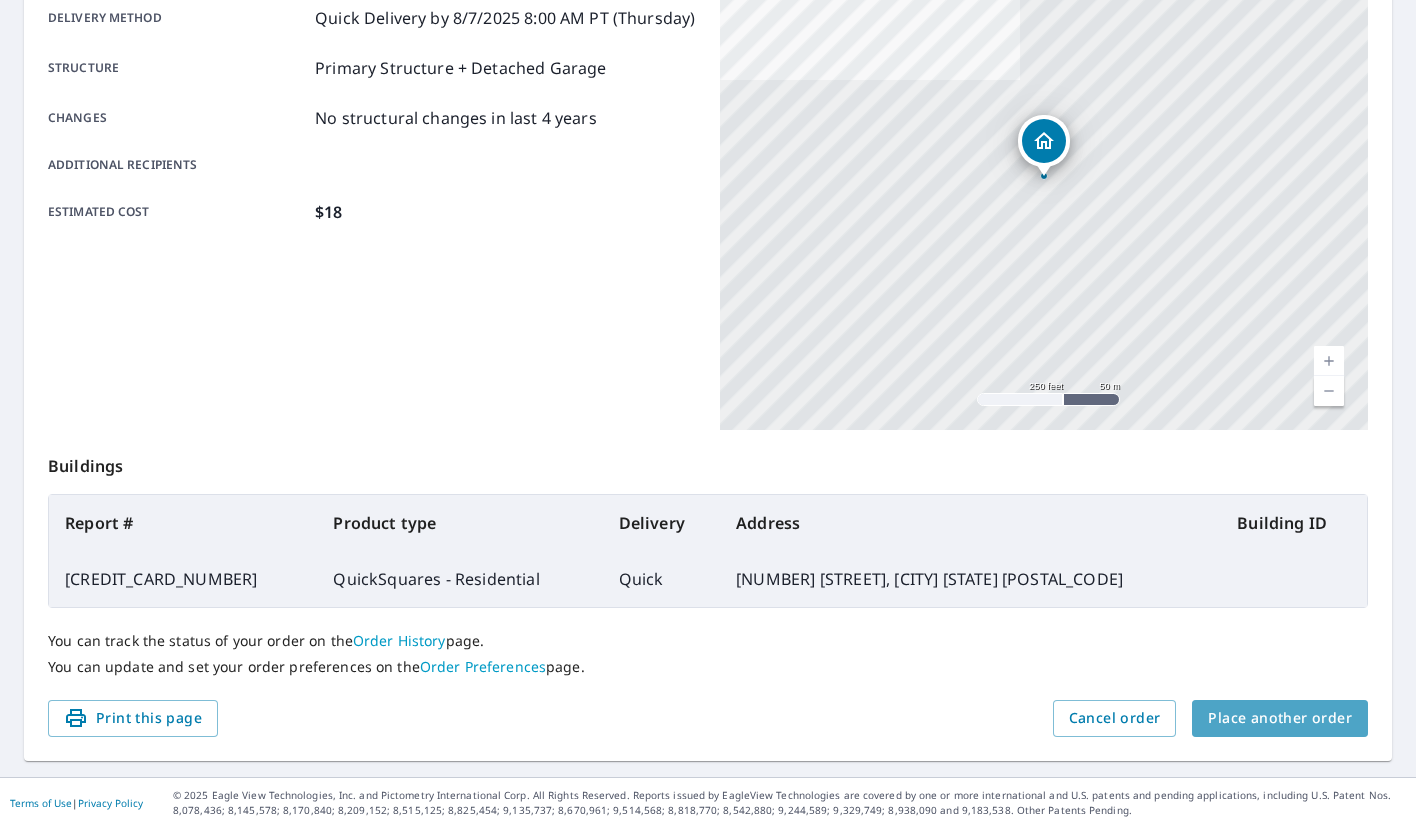 click on "Place another order" at bounding box center (1280, 718) 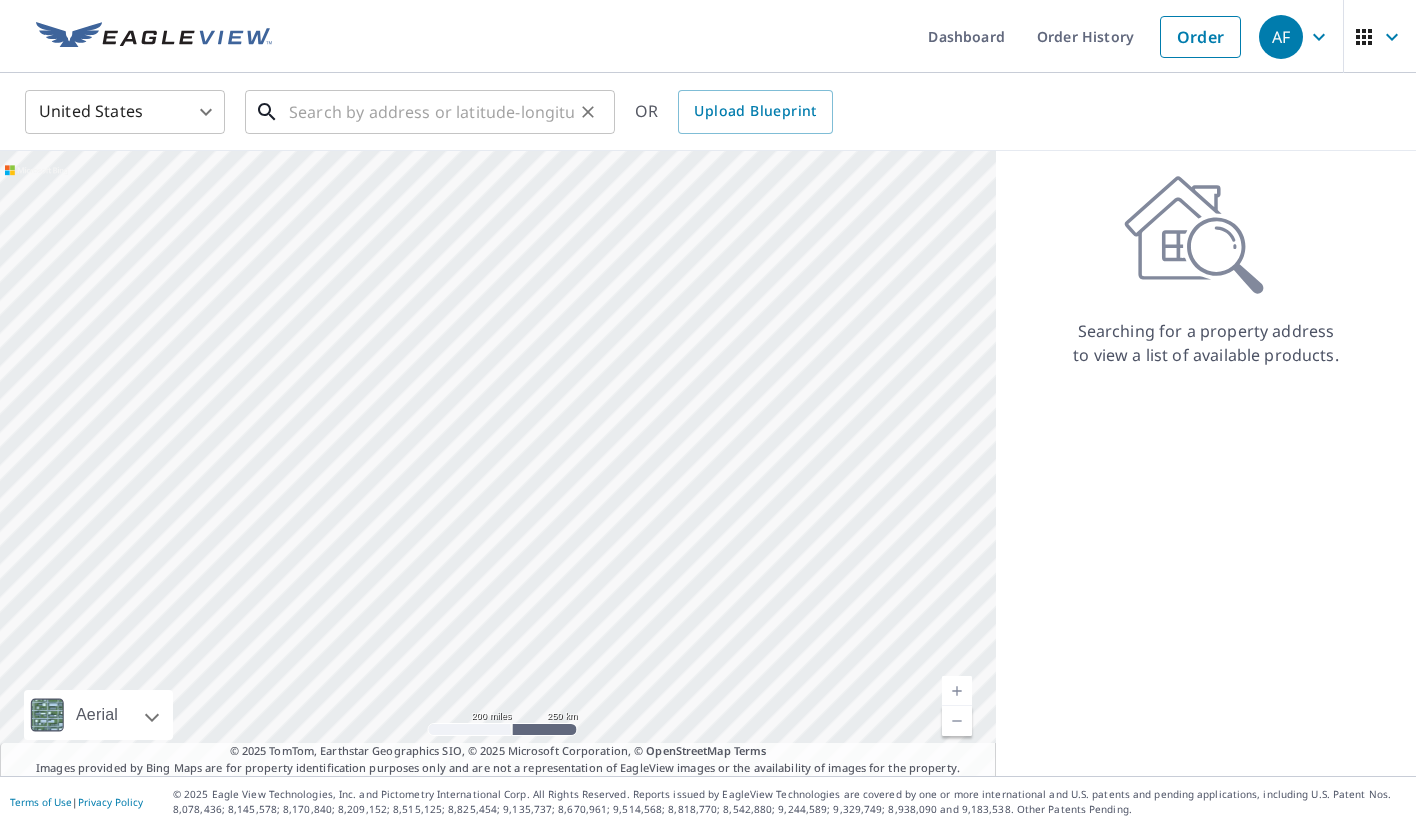 click at bounding box center [431, 112] 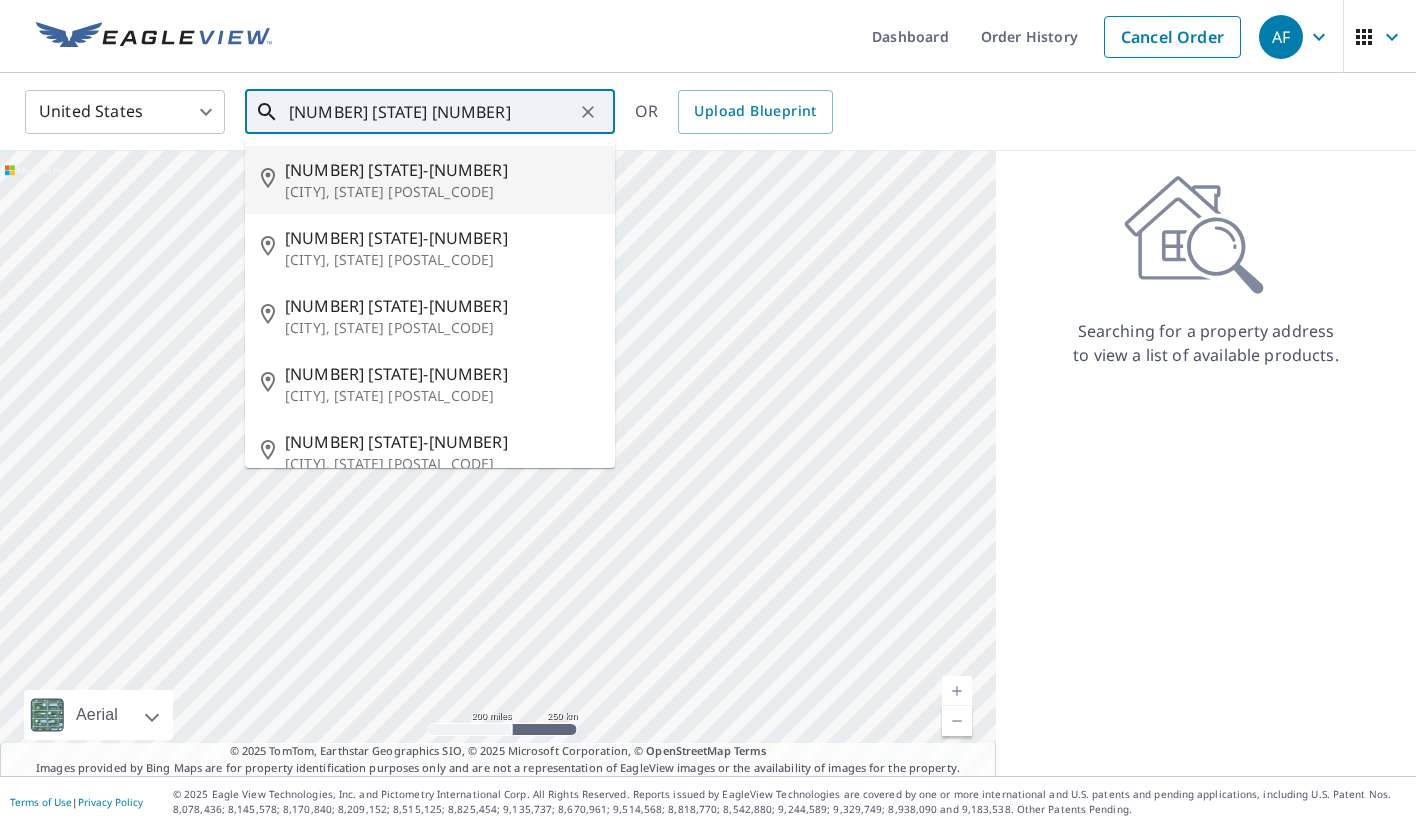 click on "[NUMBER] [STATE]-[NUMBER]" at bounding box center [442, 170] 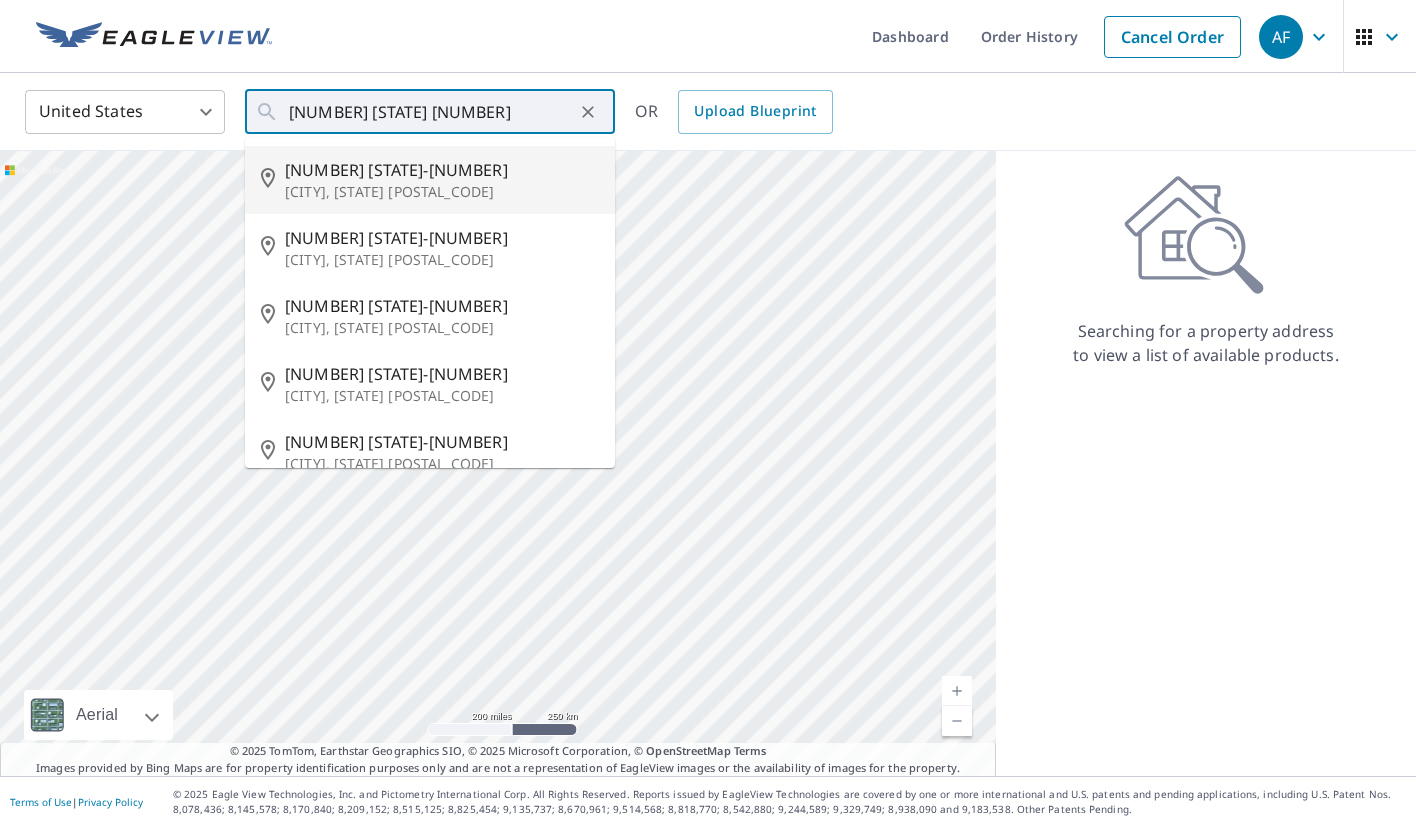type on "[NUMBER] [STREET] [CITY], [STATE] [POSTAL_CODE]" 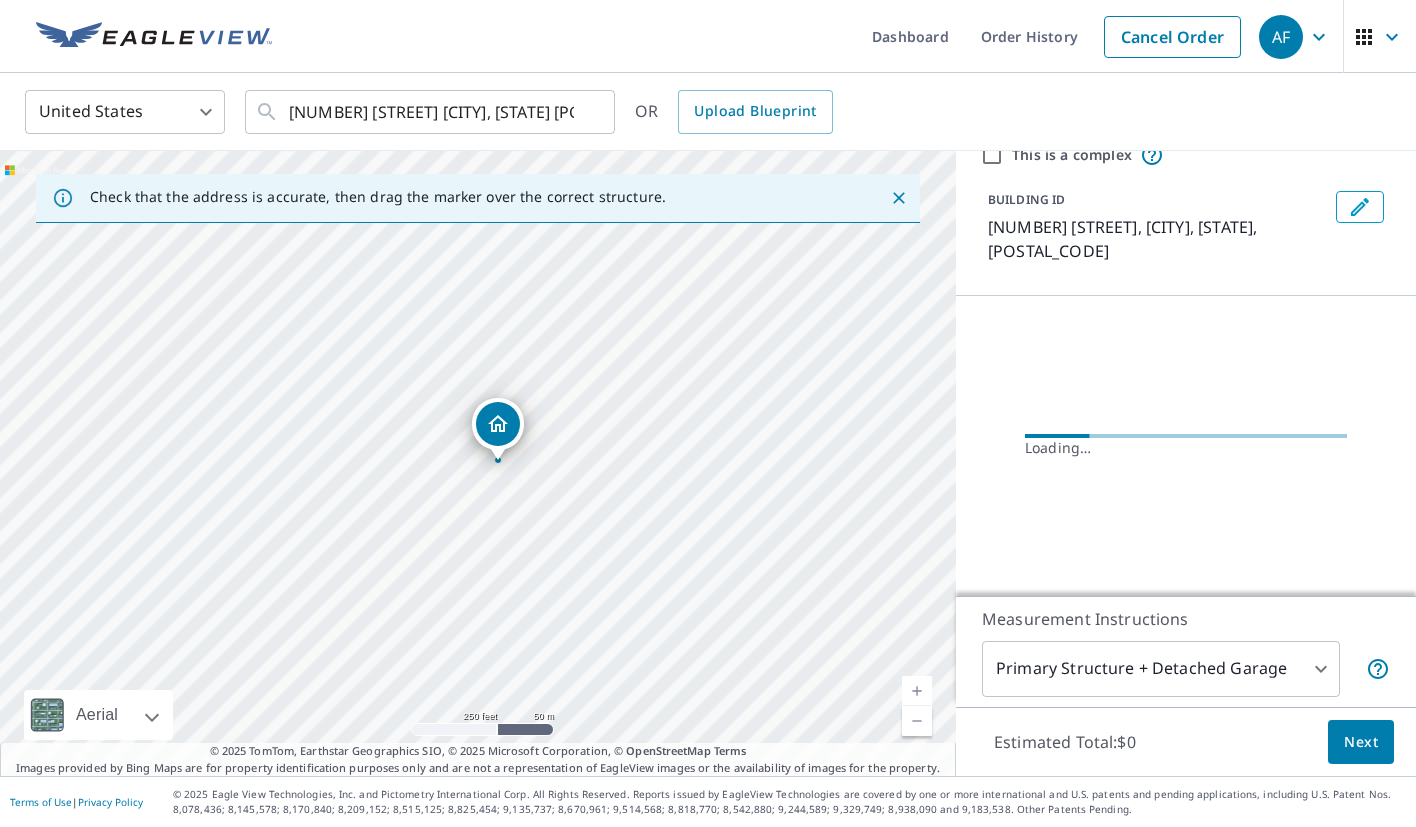 scroll, scrollTop: 82, scrollLeft: 0, axis: vertical 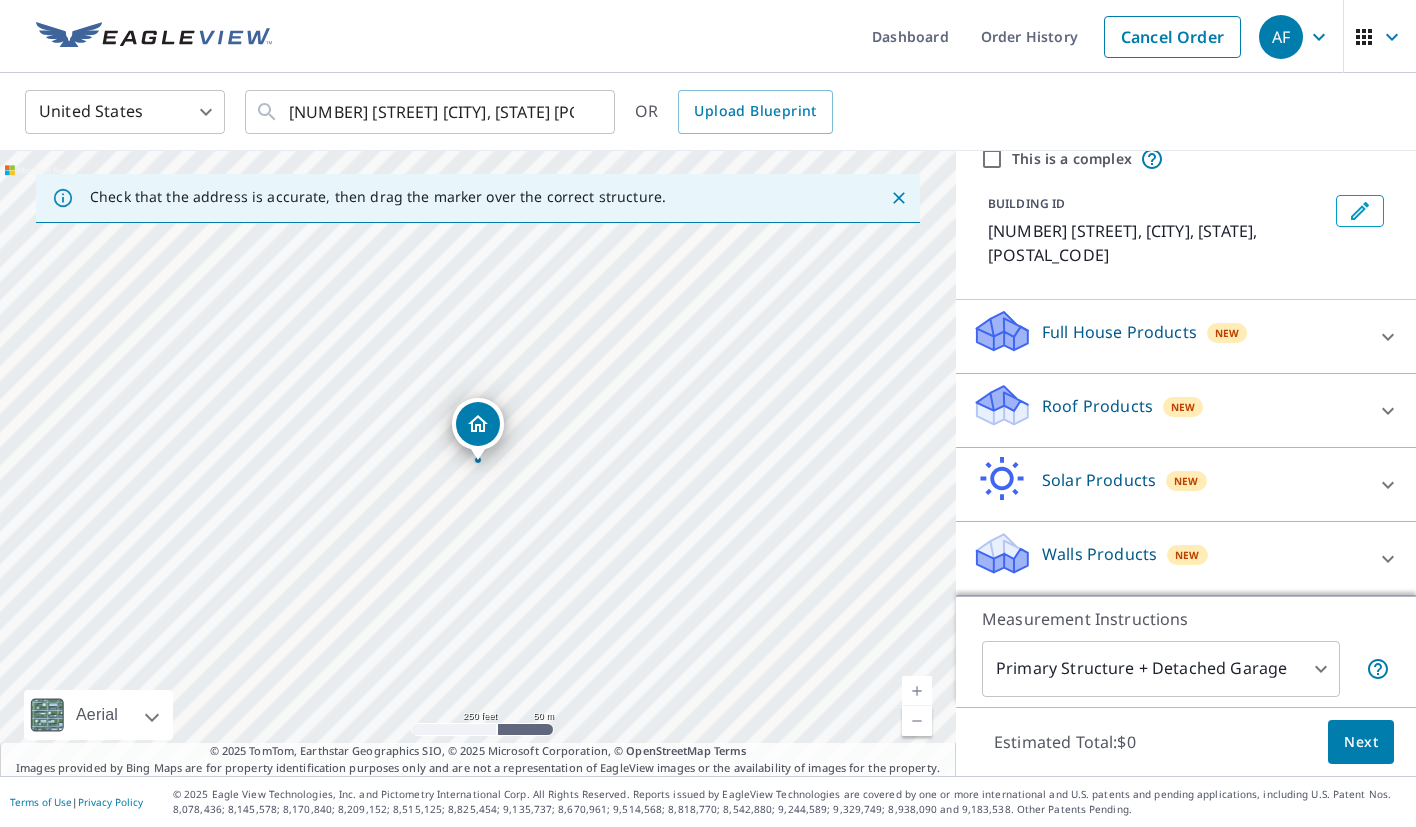 click on "Roof Products" at bounding box center (1097, 406) 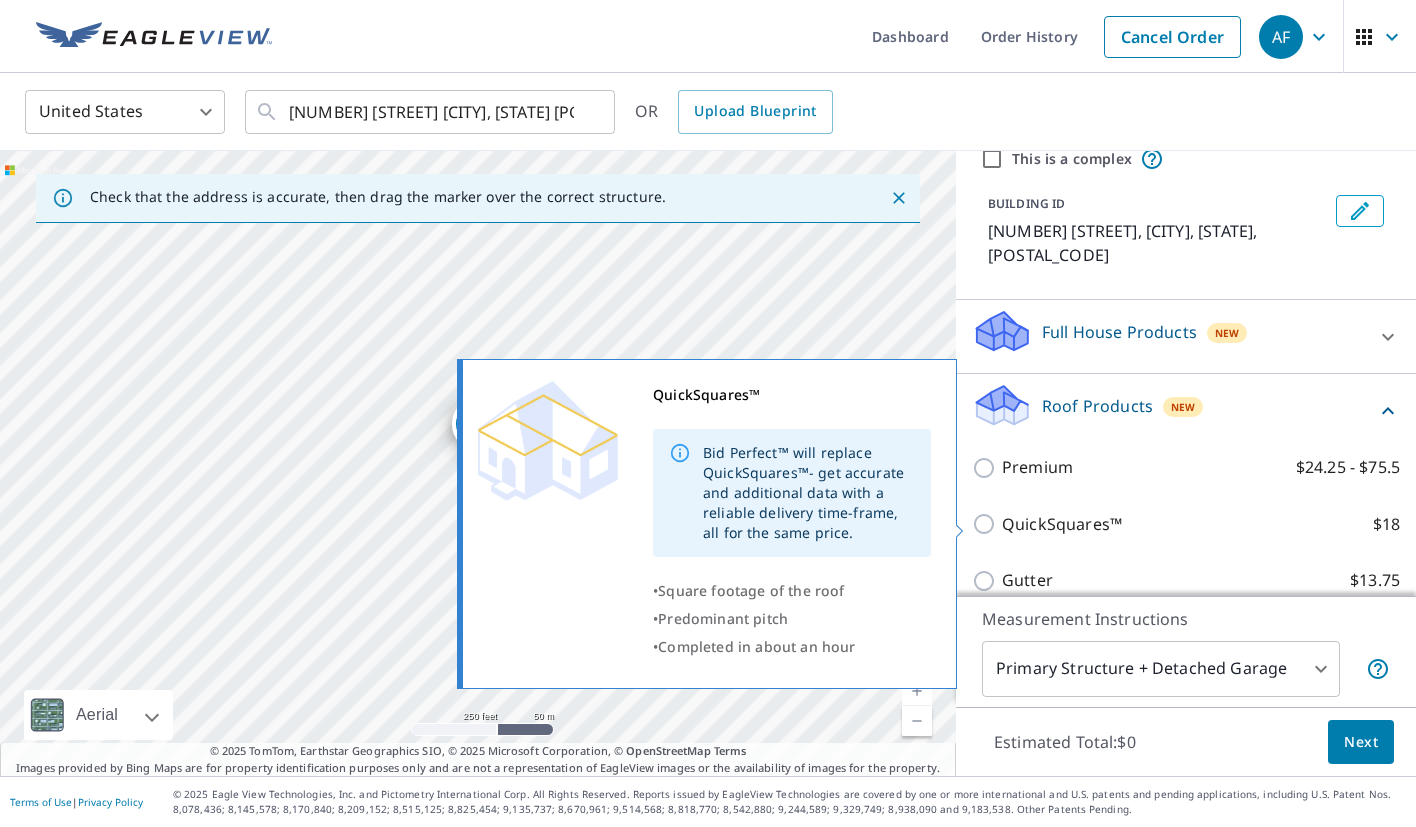 click on "QuickSquares™" at bounding box center (1062, 524) 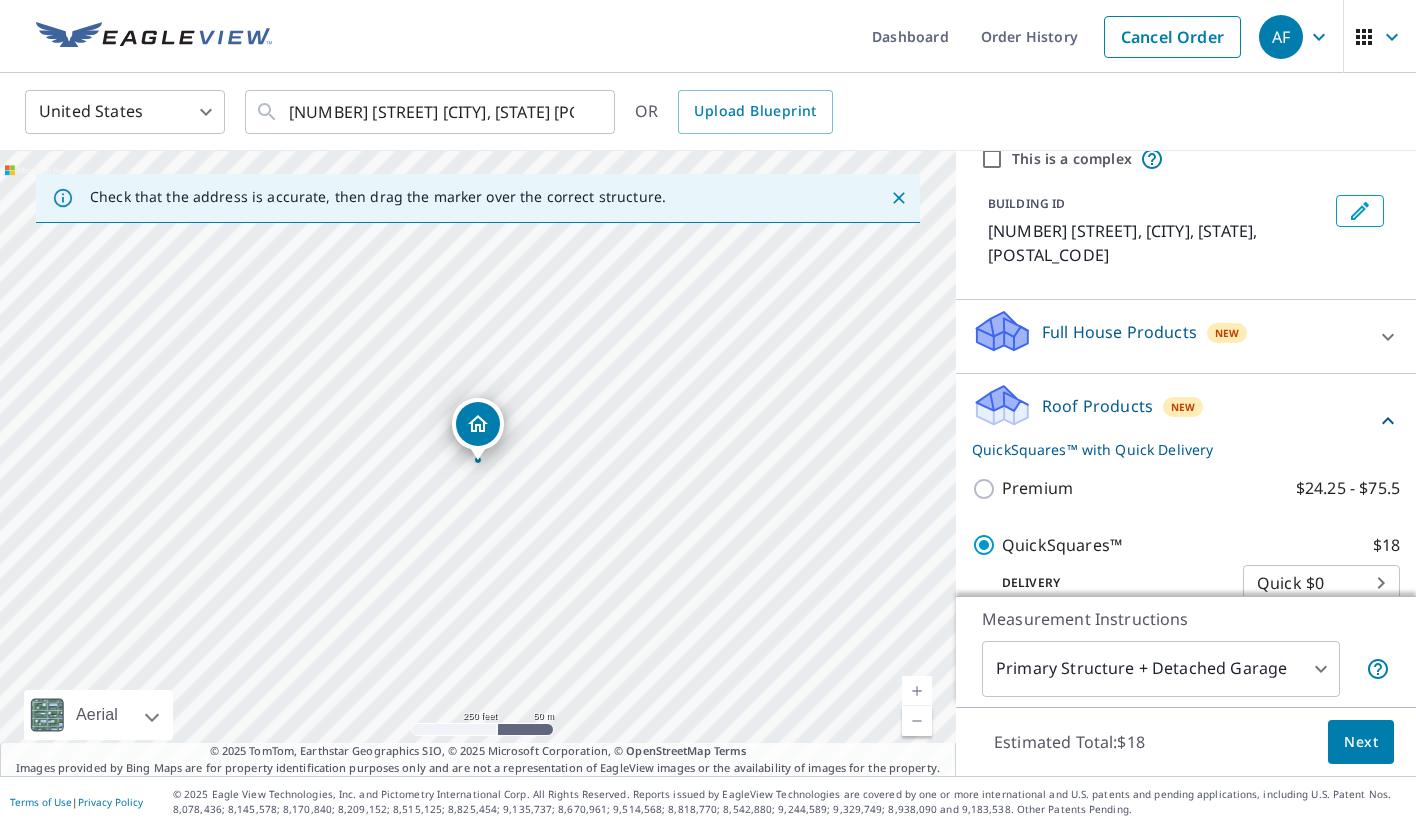 click on "Next" at bounding box center [1361, 742] 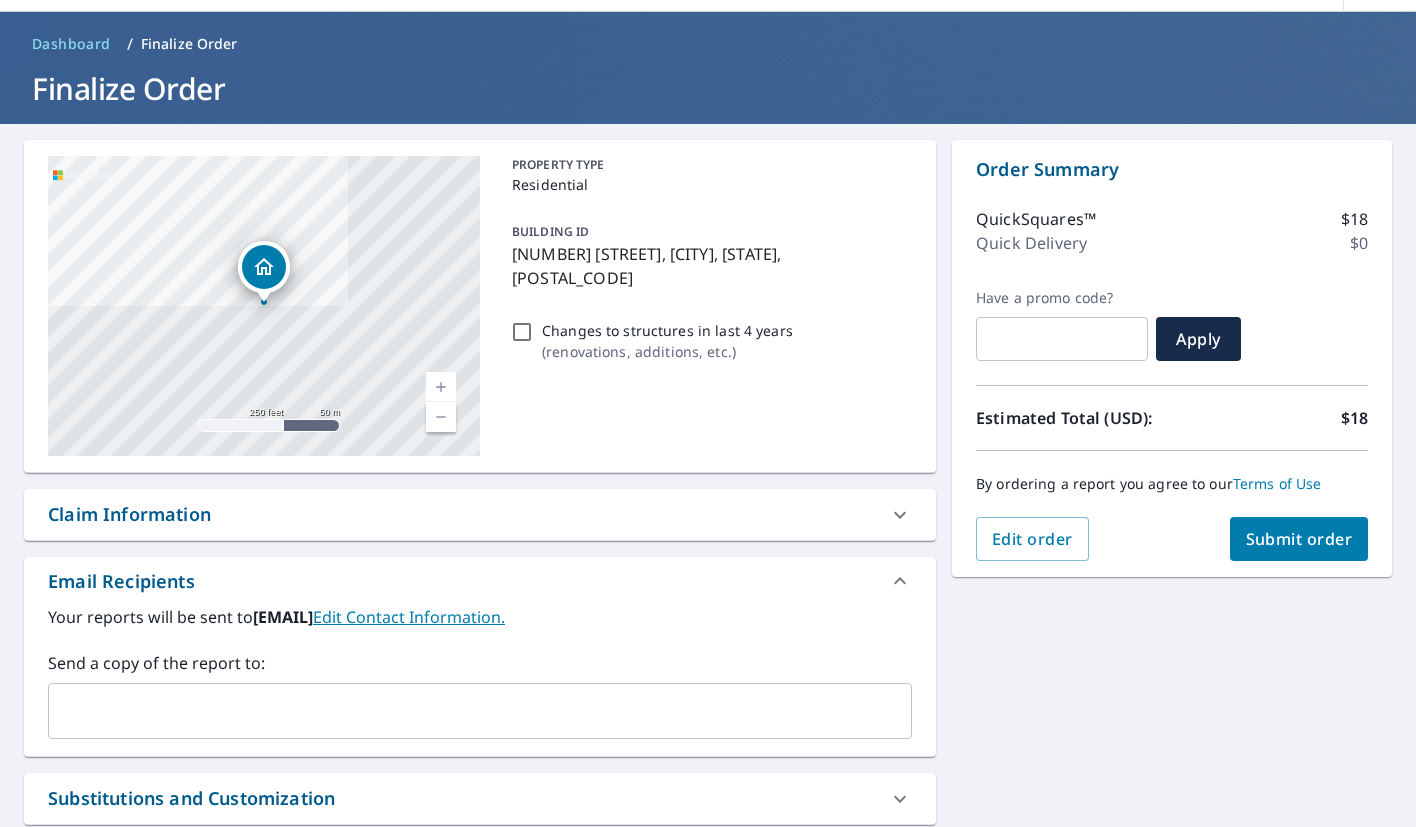 scroll, scrollTop: 62, scrollLeft: 0, axis: vertical 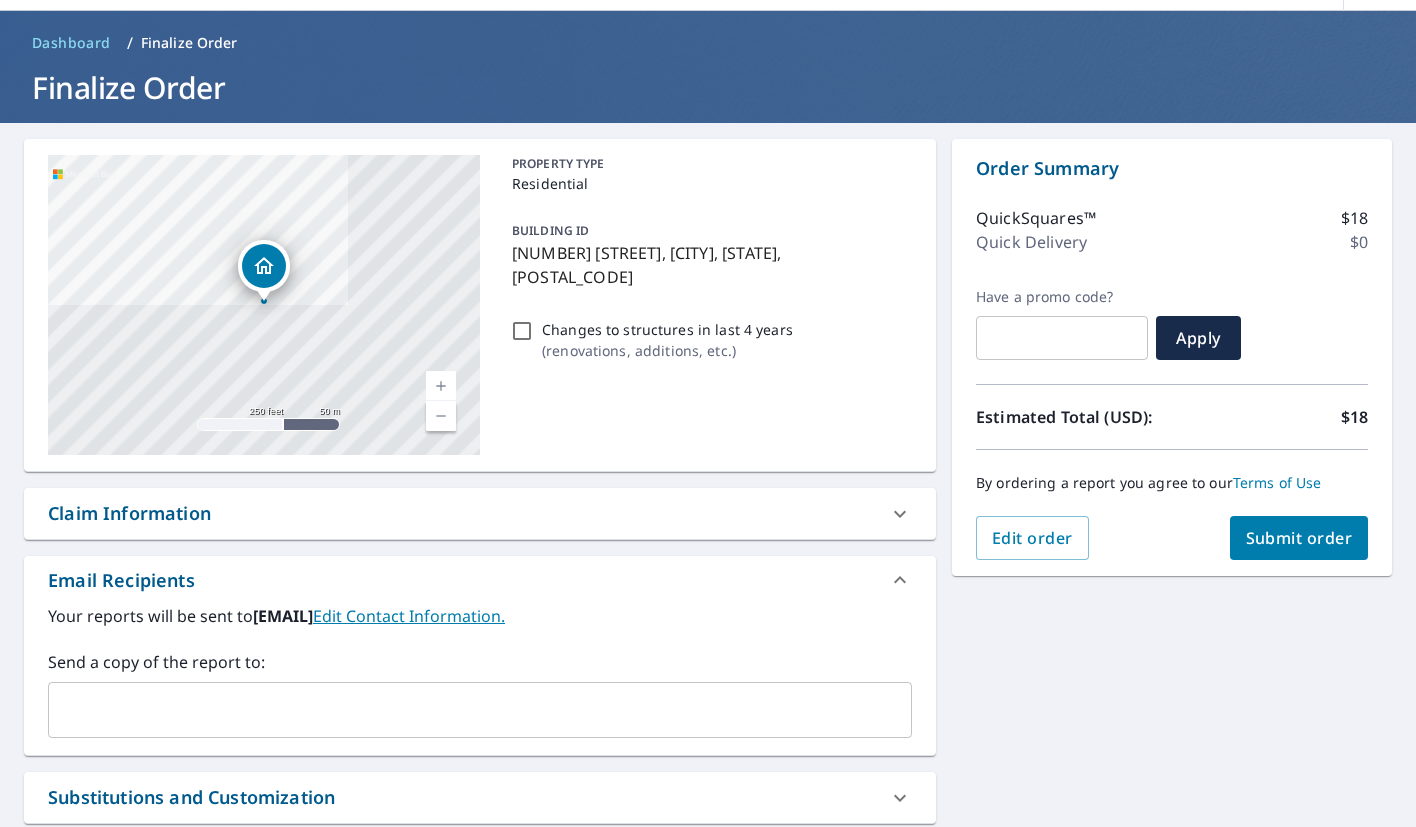 click on "Submit order" at bounding box center [1299, 538] 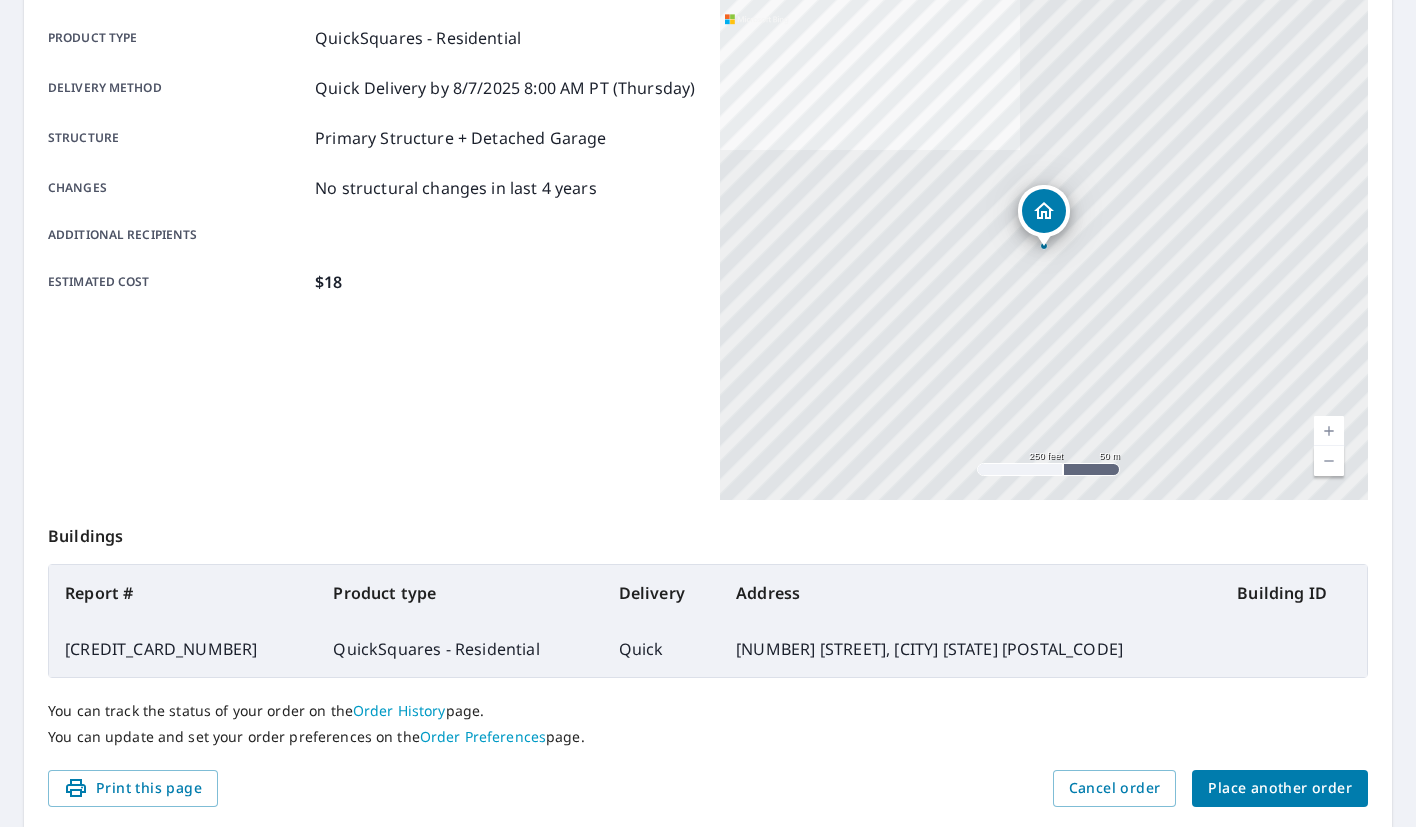 scroll, scrollTop: 288, scrollLeft: 0, axis: vertical 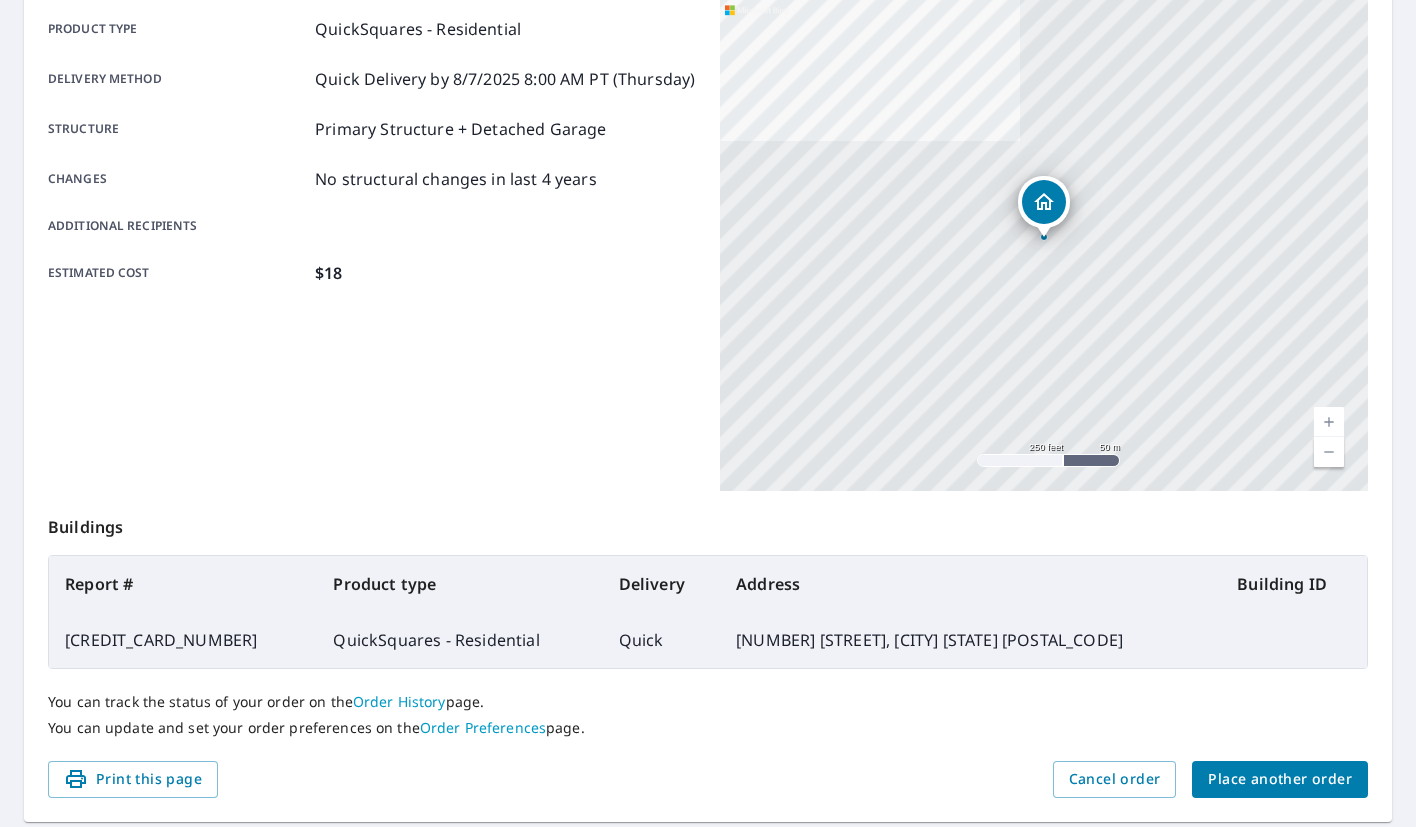 click on "Place another order" at bounding box center [1280, 779] 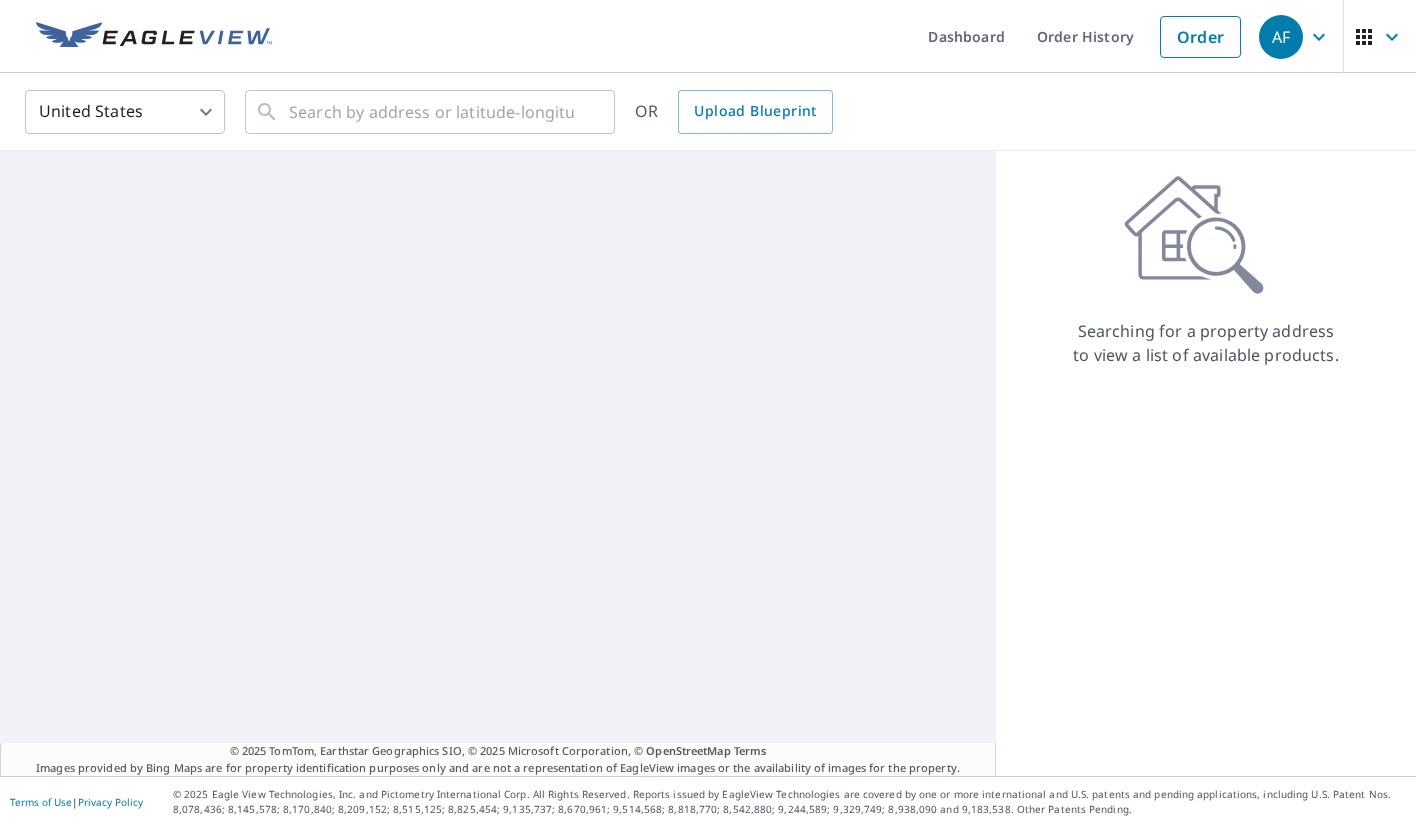 scroll, scrollTop: 0, scrollLeft: 0, axis: both 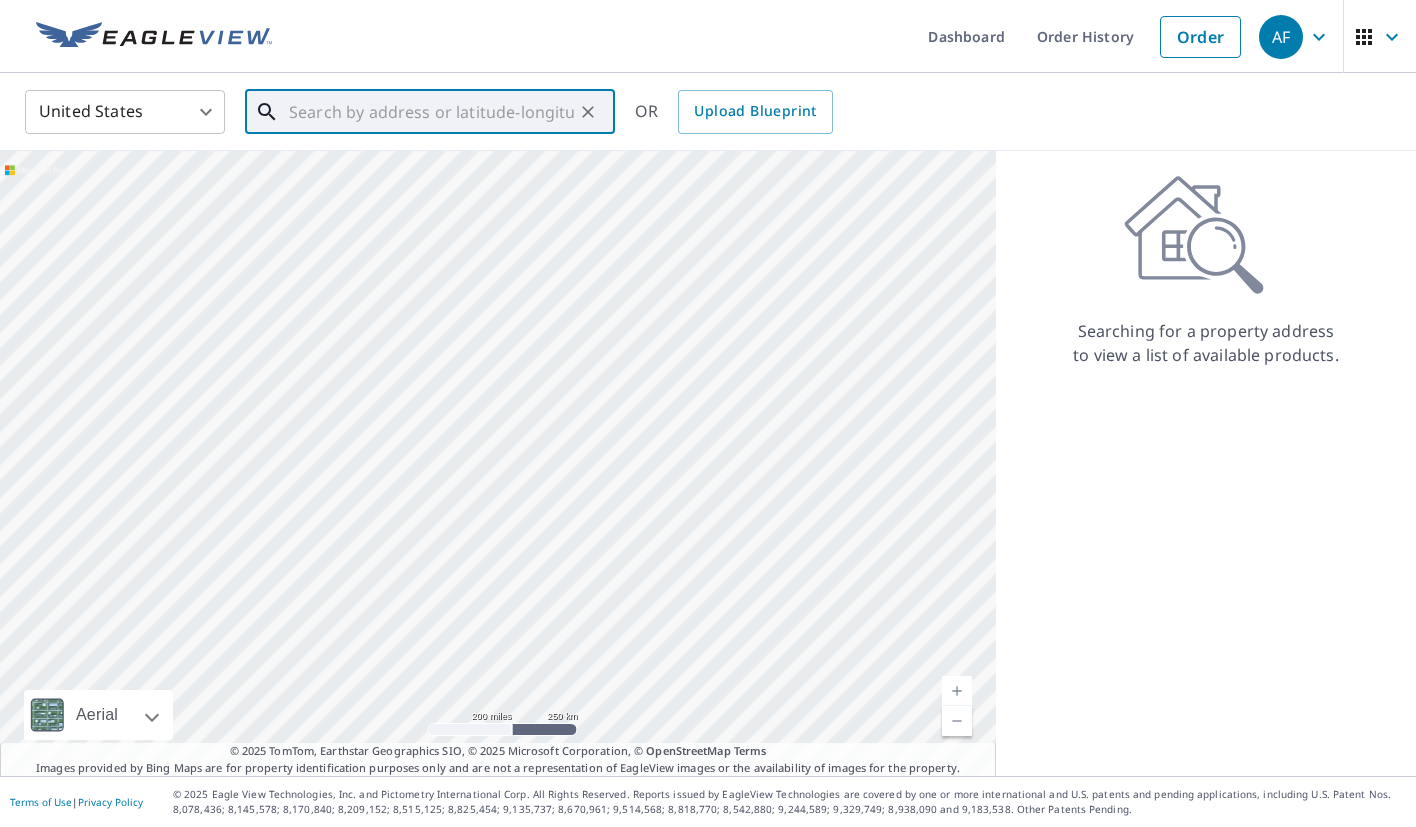 click at bounding box center (431, 112) 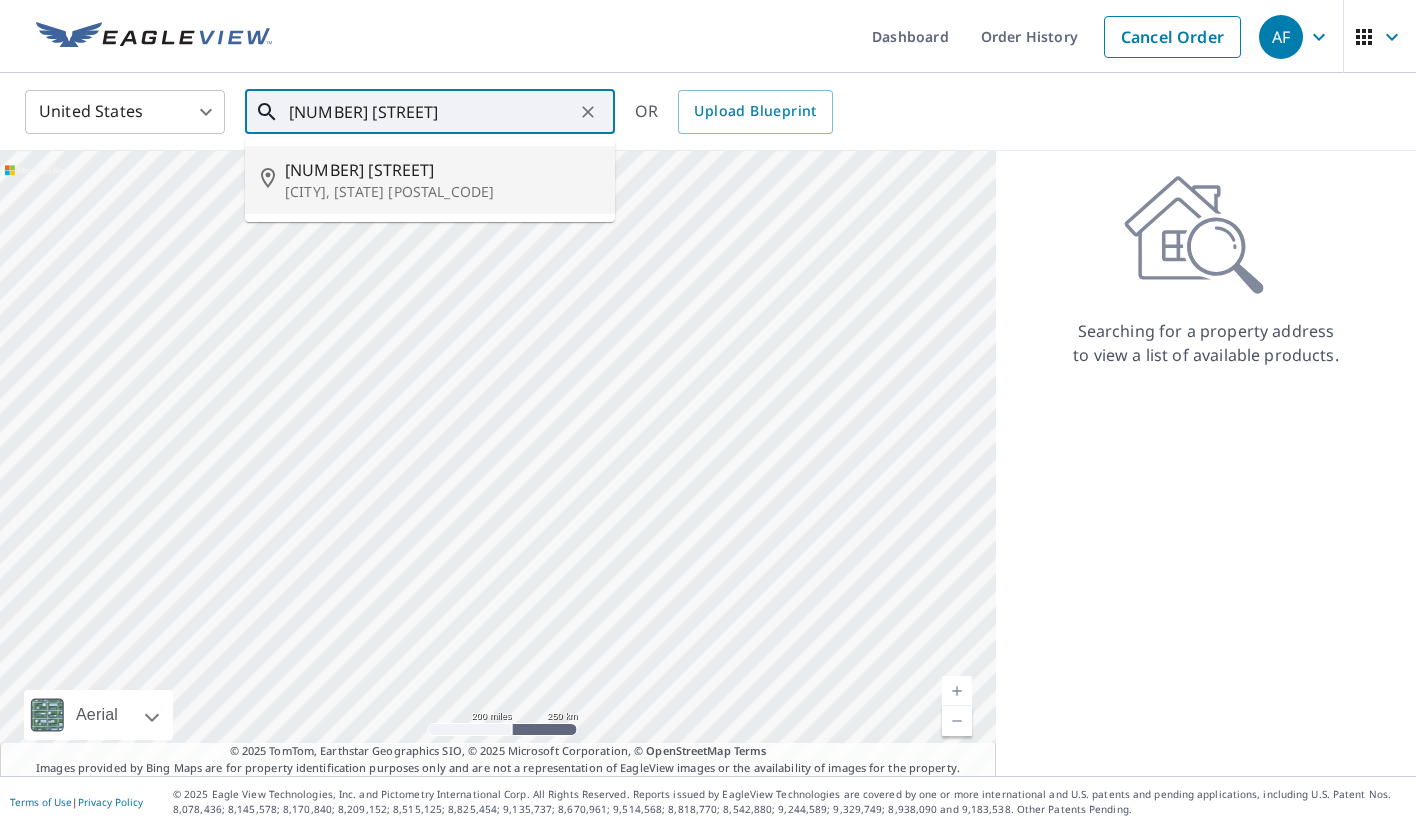 click on "[NUMBER] [STREET]" at bounding box center [442, 170] 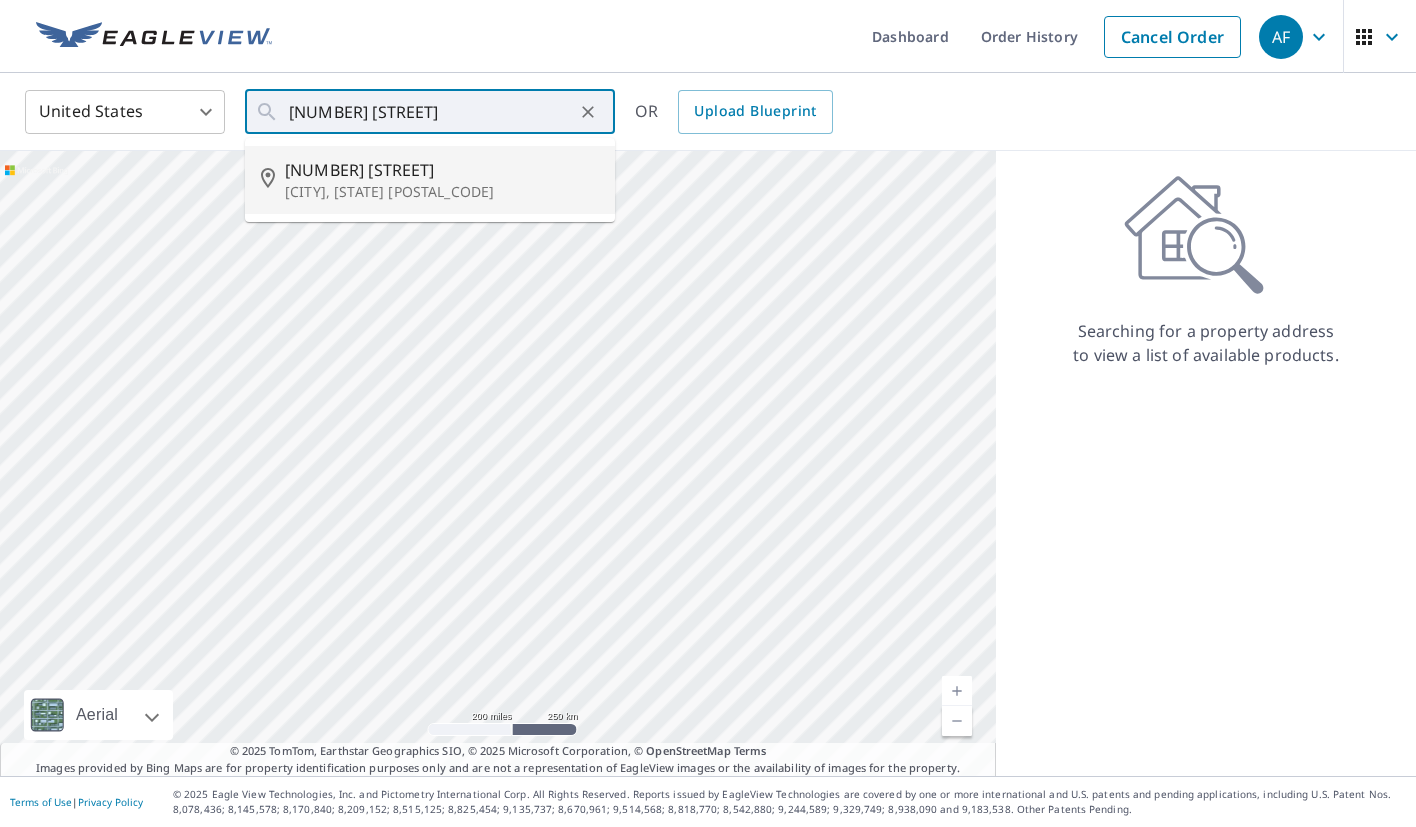 type on "[NUMBER] [STREET] [CITY], [STATE] [POSTAL_CODE]" 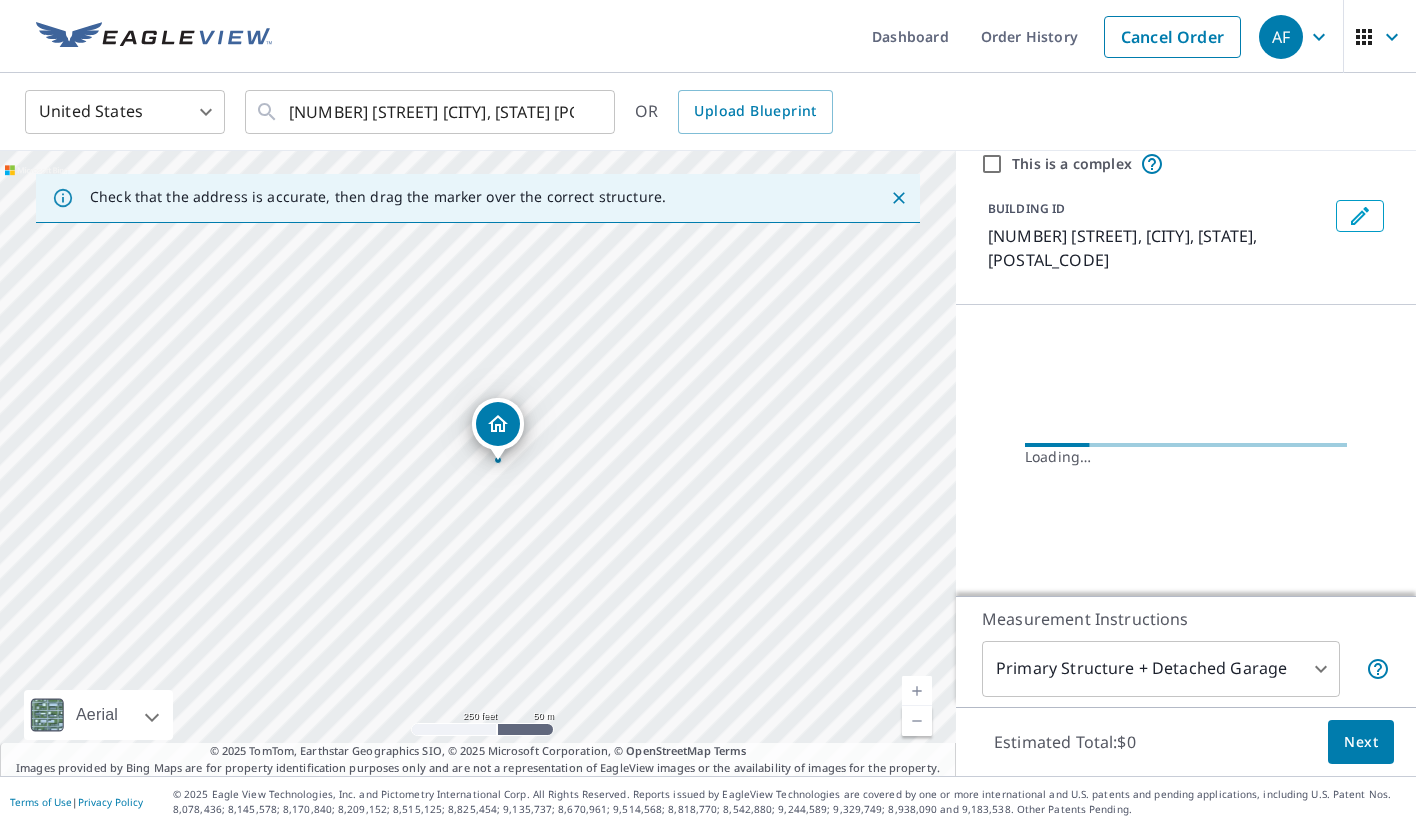 scroll, scrollTop: 82, scrollLeft: 0, axis: vertical 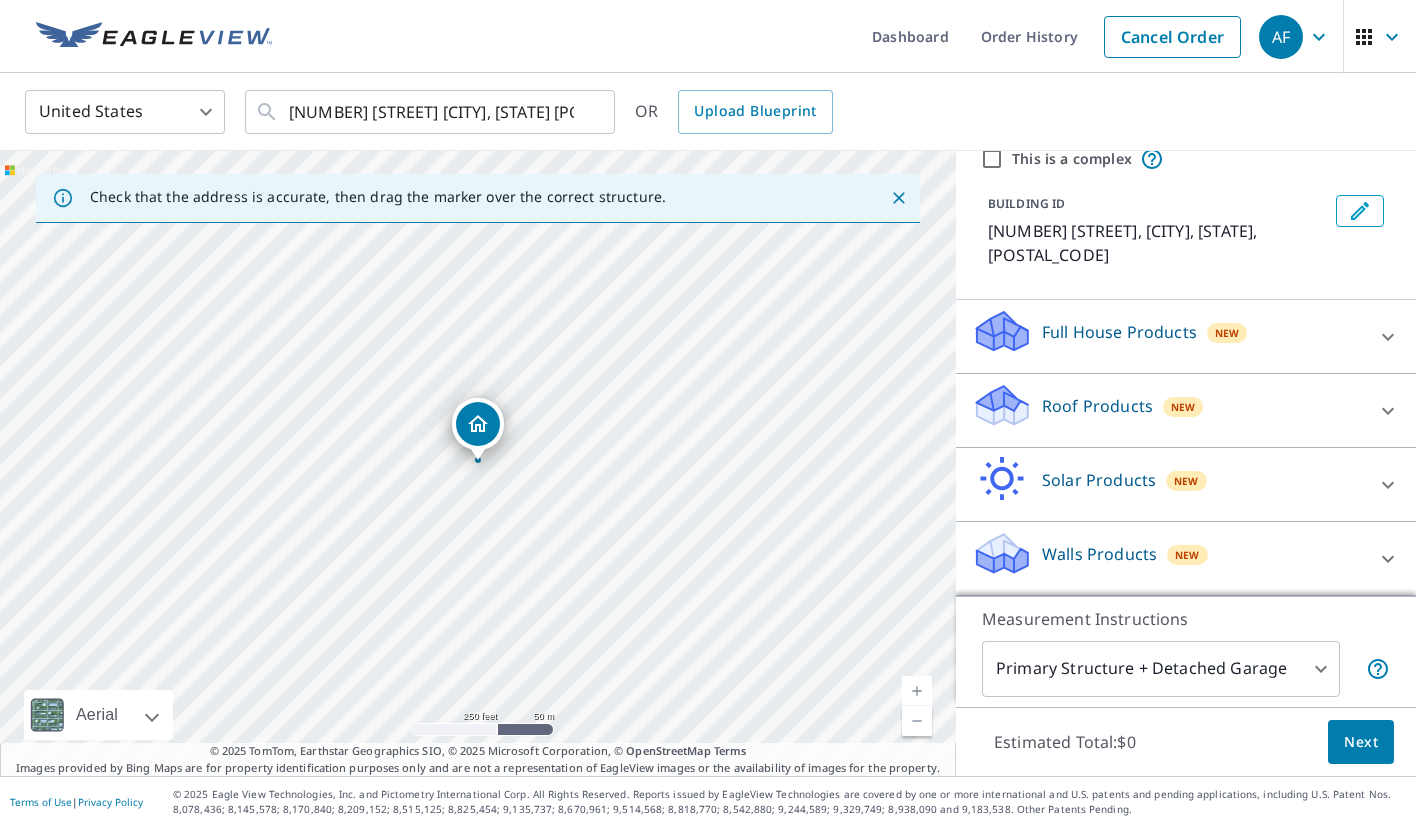 click on "Roof Products New" at bounding box center (1168, 410) 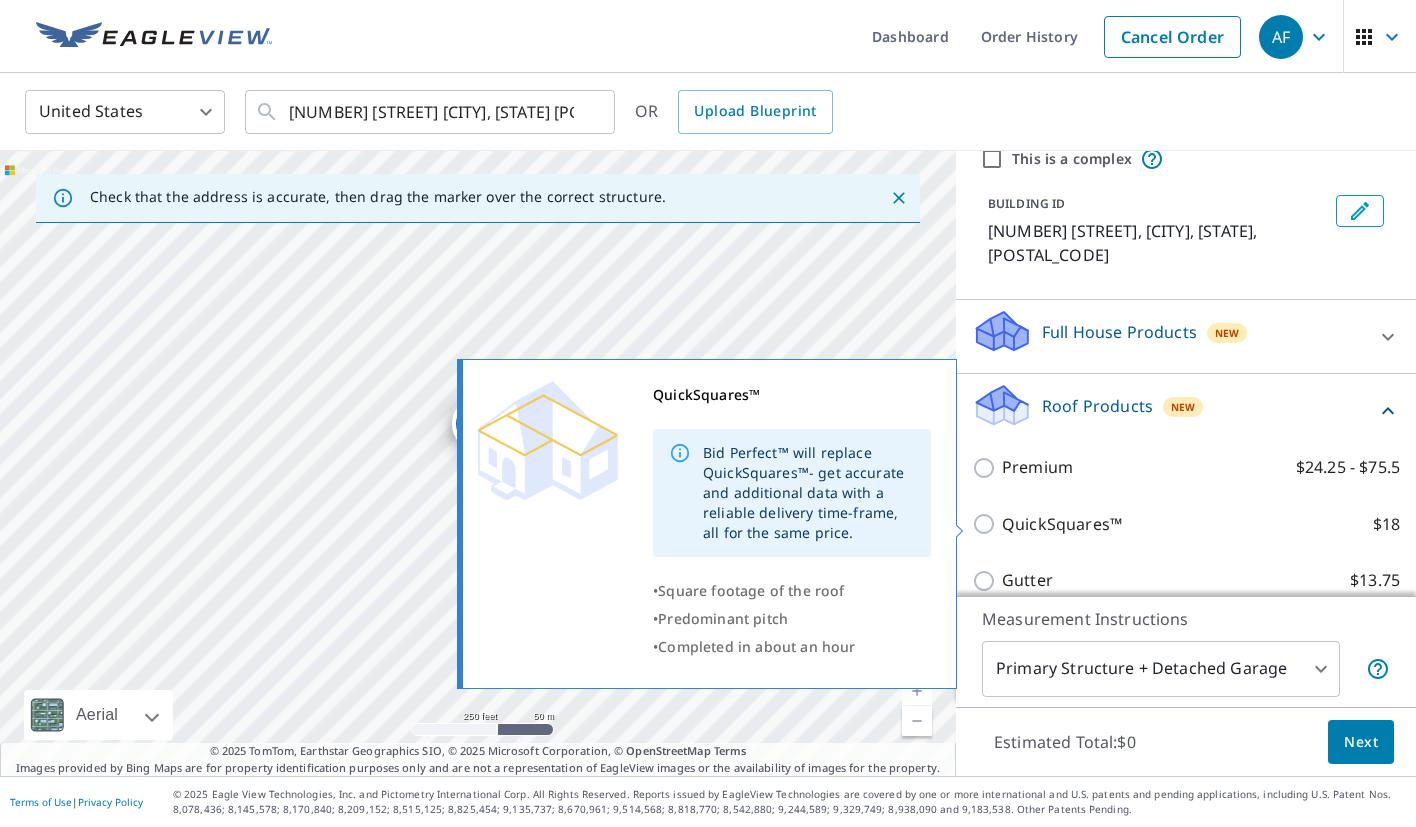 click on "QuickSquares™" at bounding box center (1062, 524) 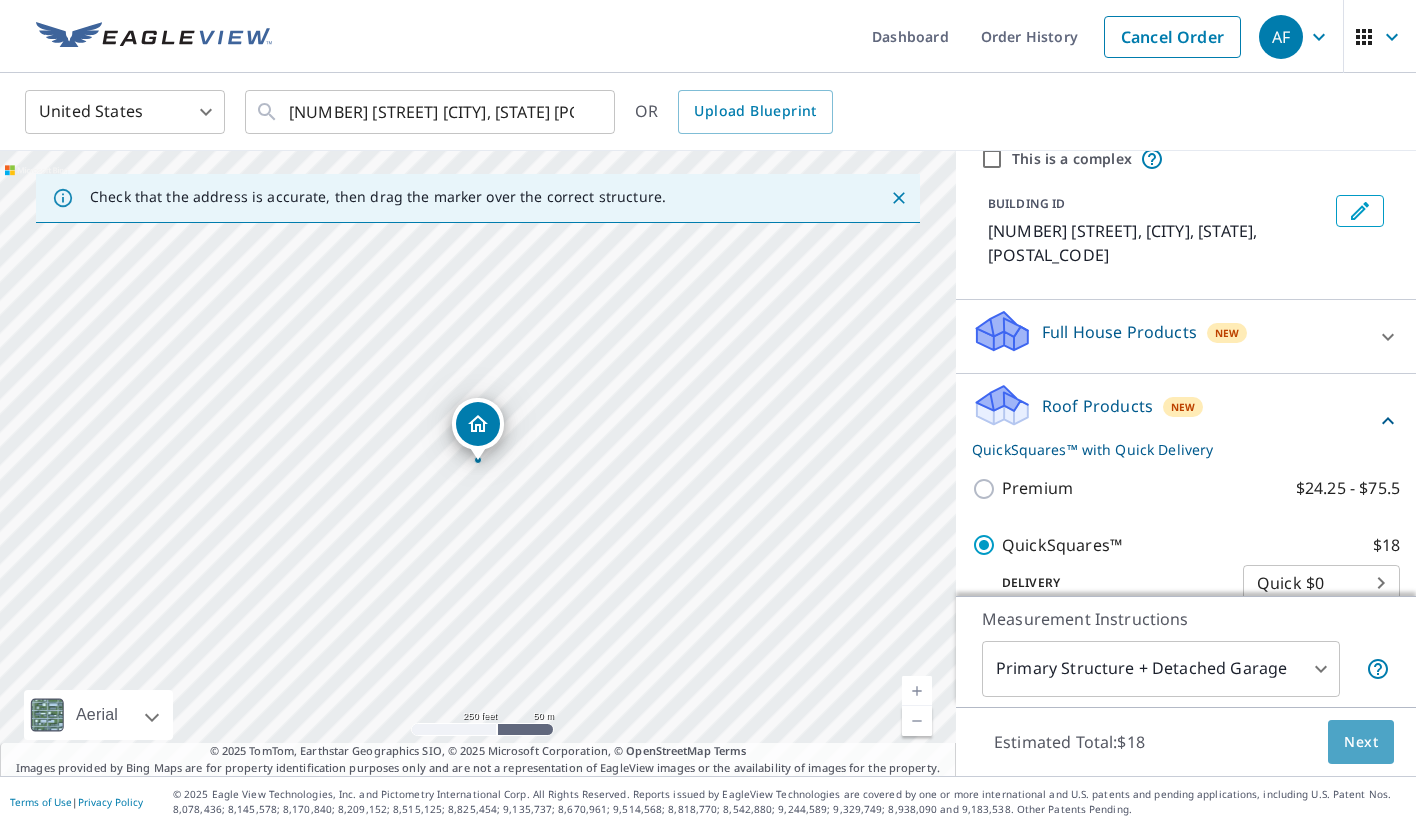 click on "Next" at bounding box center [1361, 742] 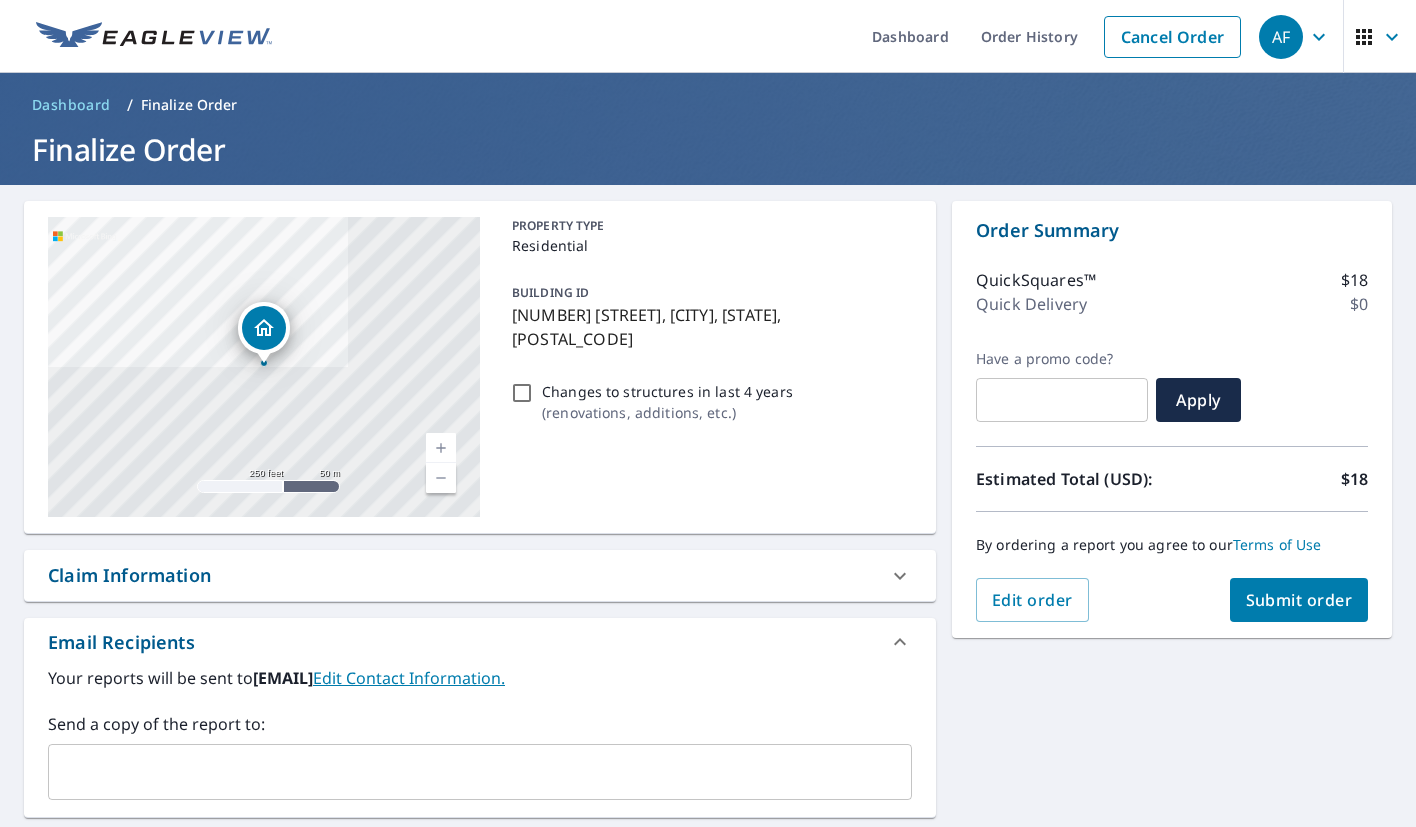 click on "Submit order" at bounding box center (1299, 600) 